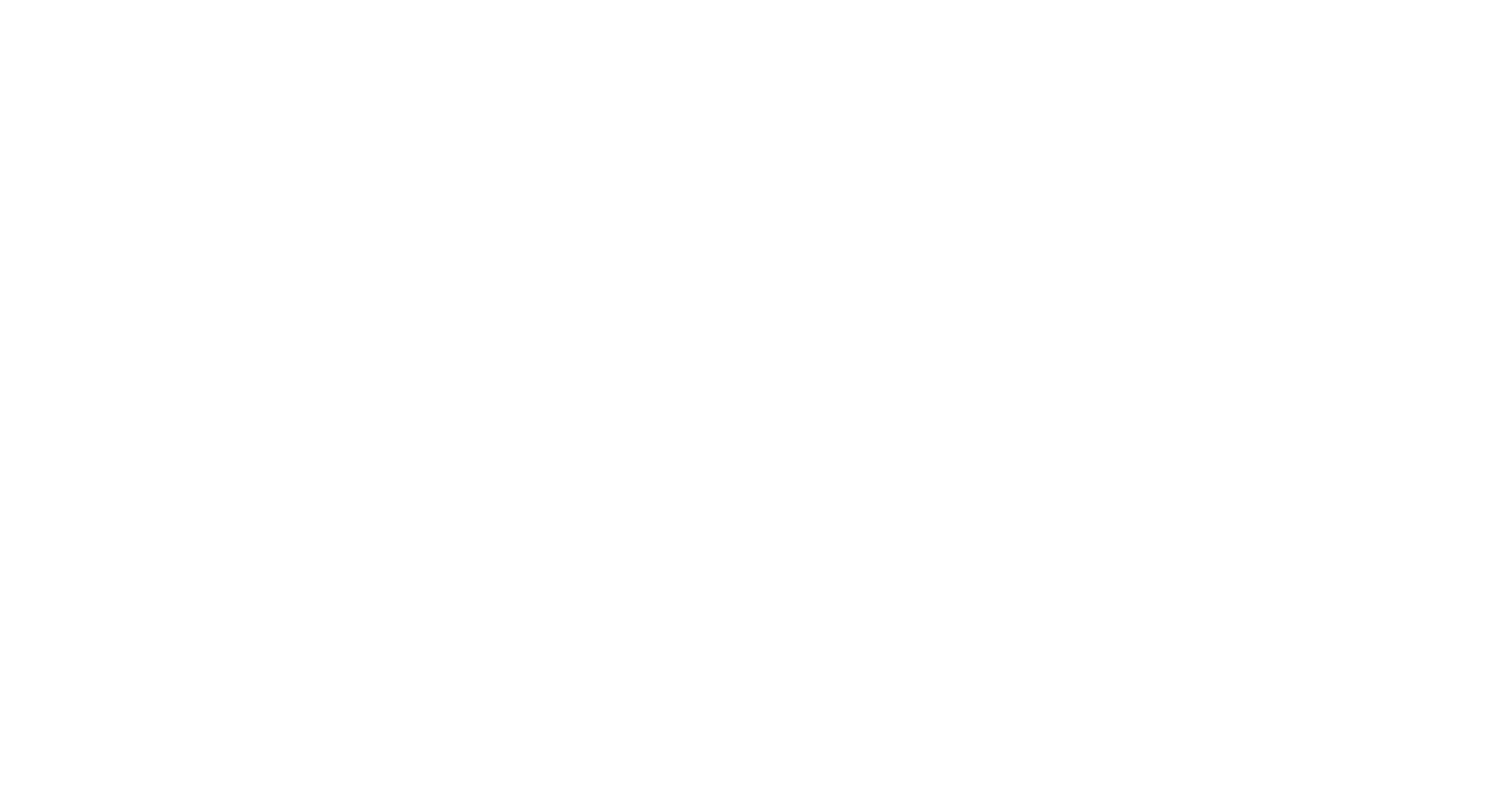 scroll, scrollTop: 0, scrollLeft: 0, axis: both 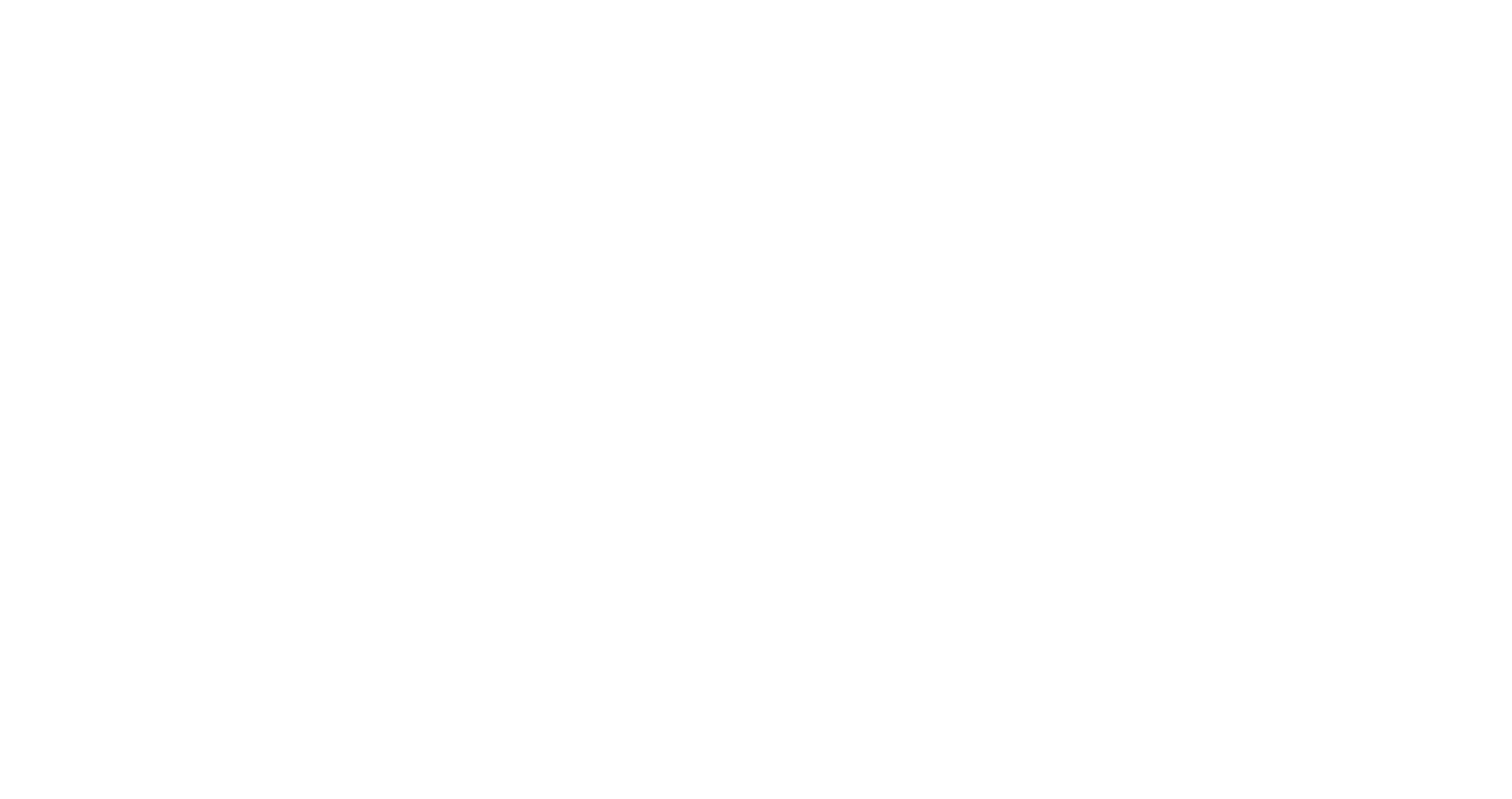 select on "Song" 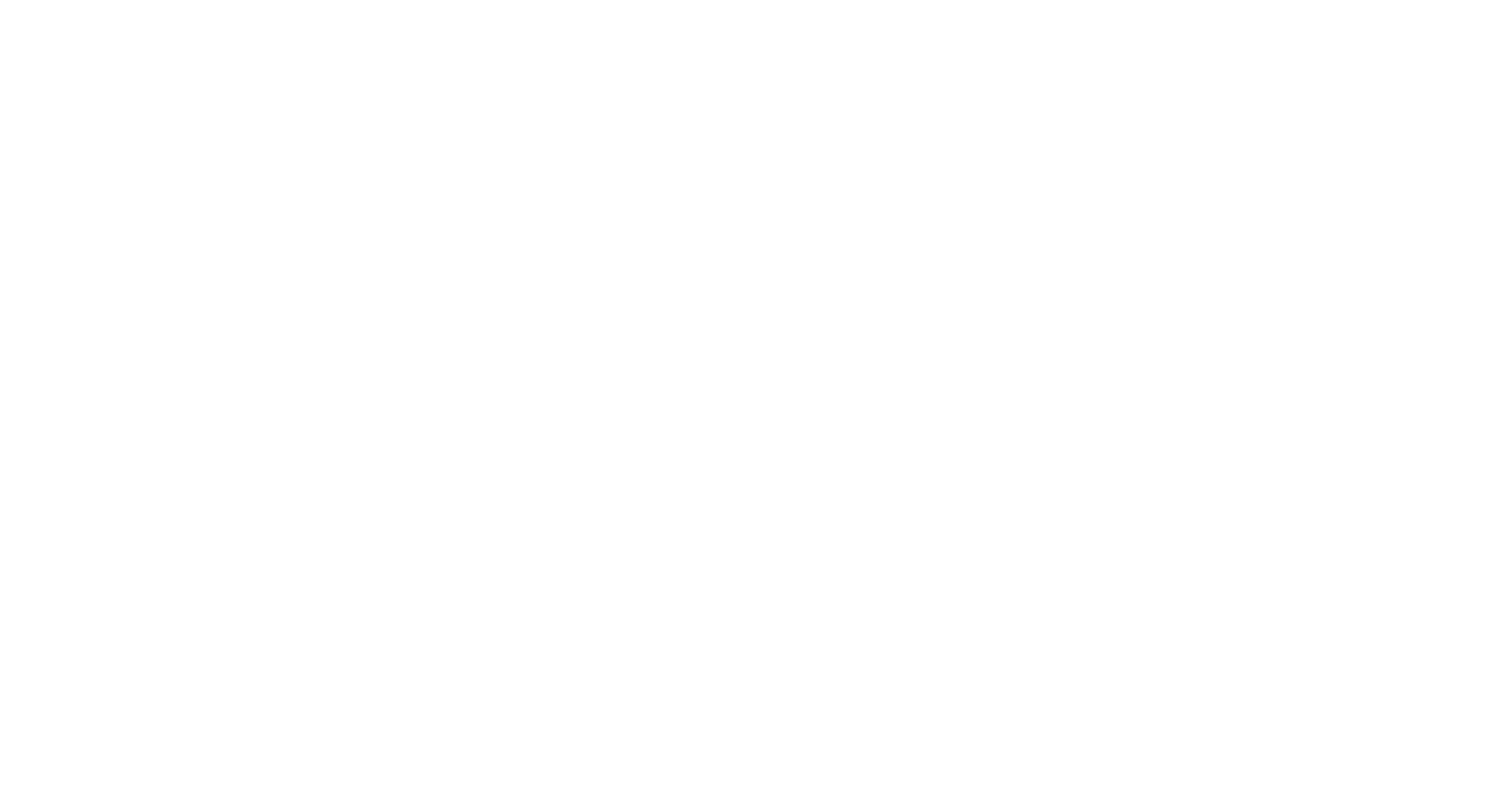 scroll, scrollTop: 0, scrollLeft: 0, axis: both 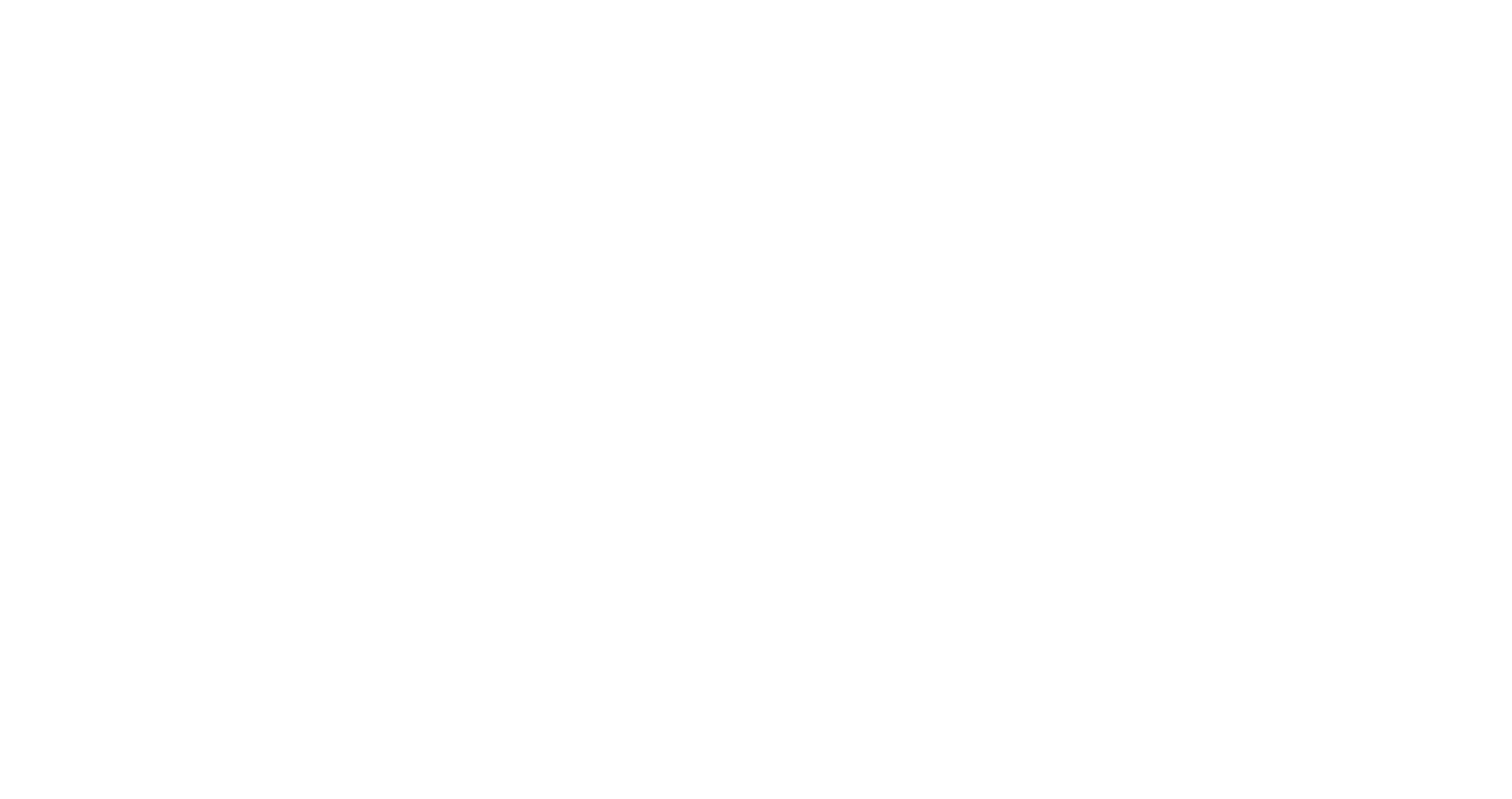 select on "Song" 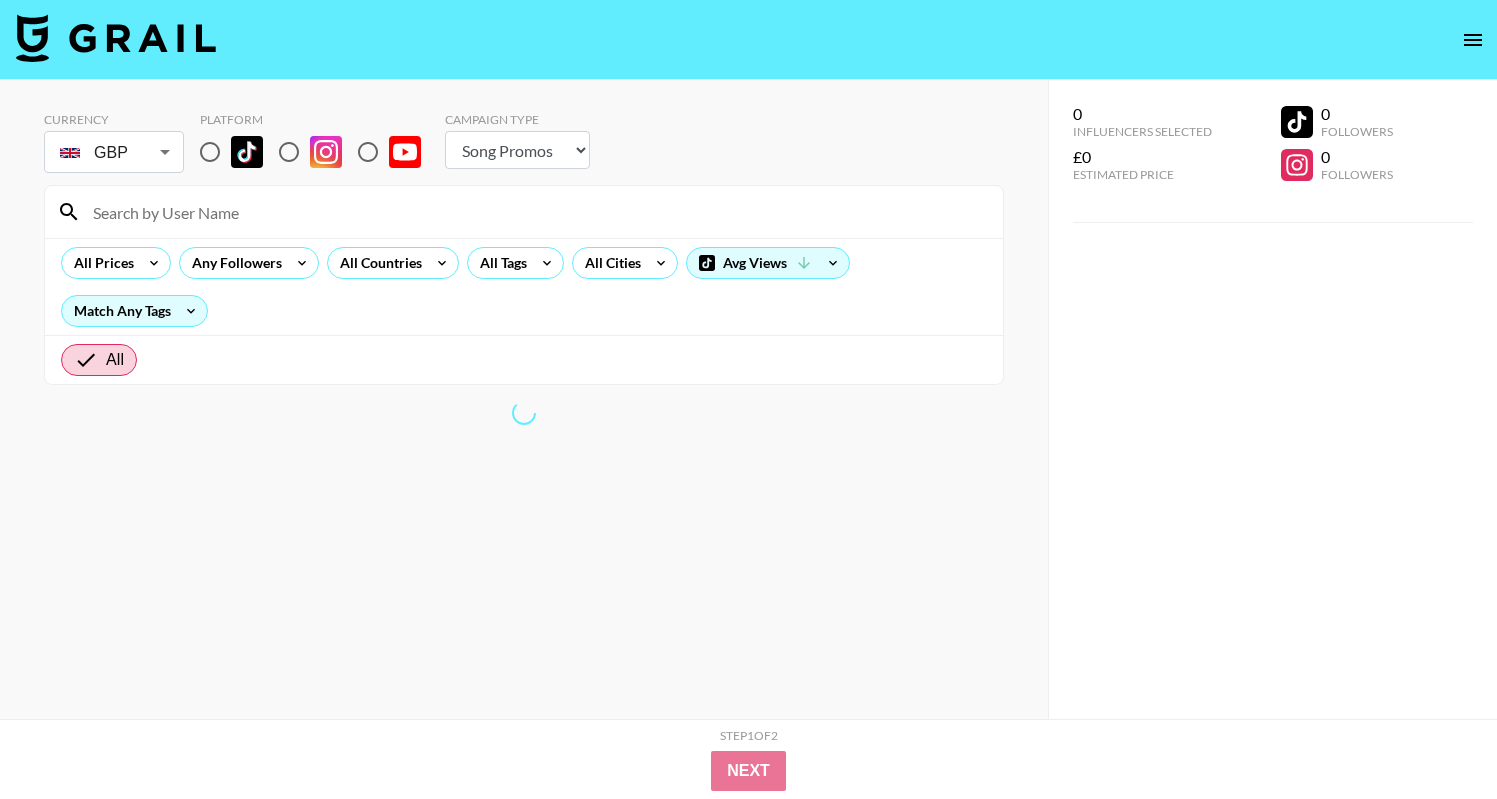 click 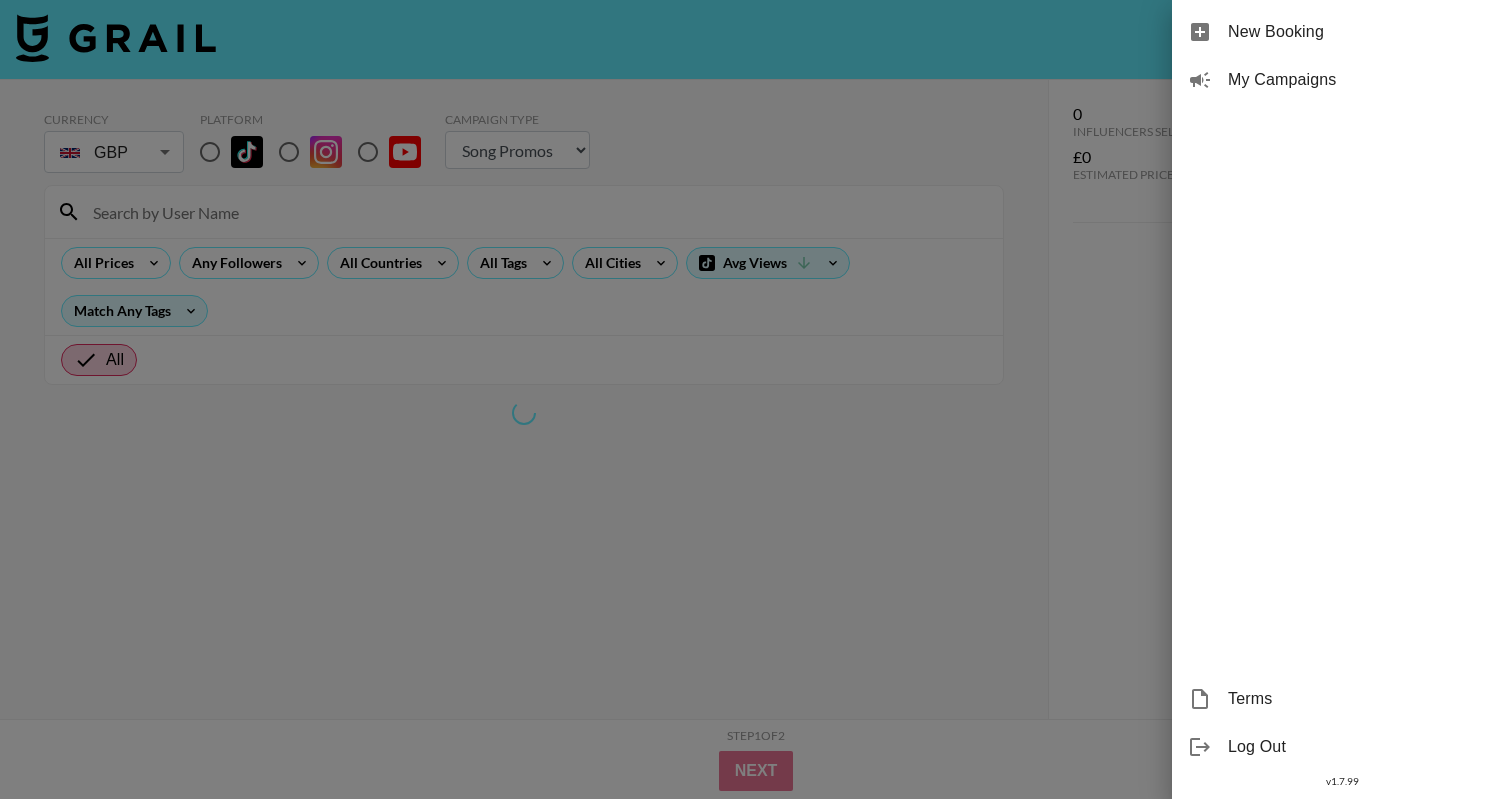 click on "My Campaigns" at bounding box center (1362, 80) 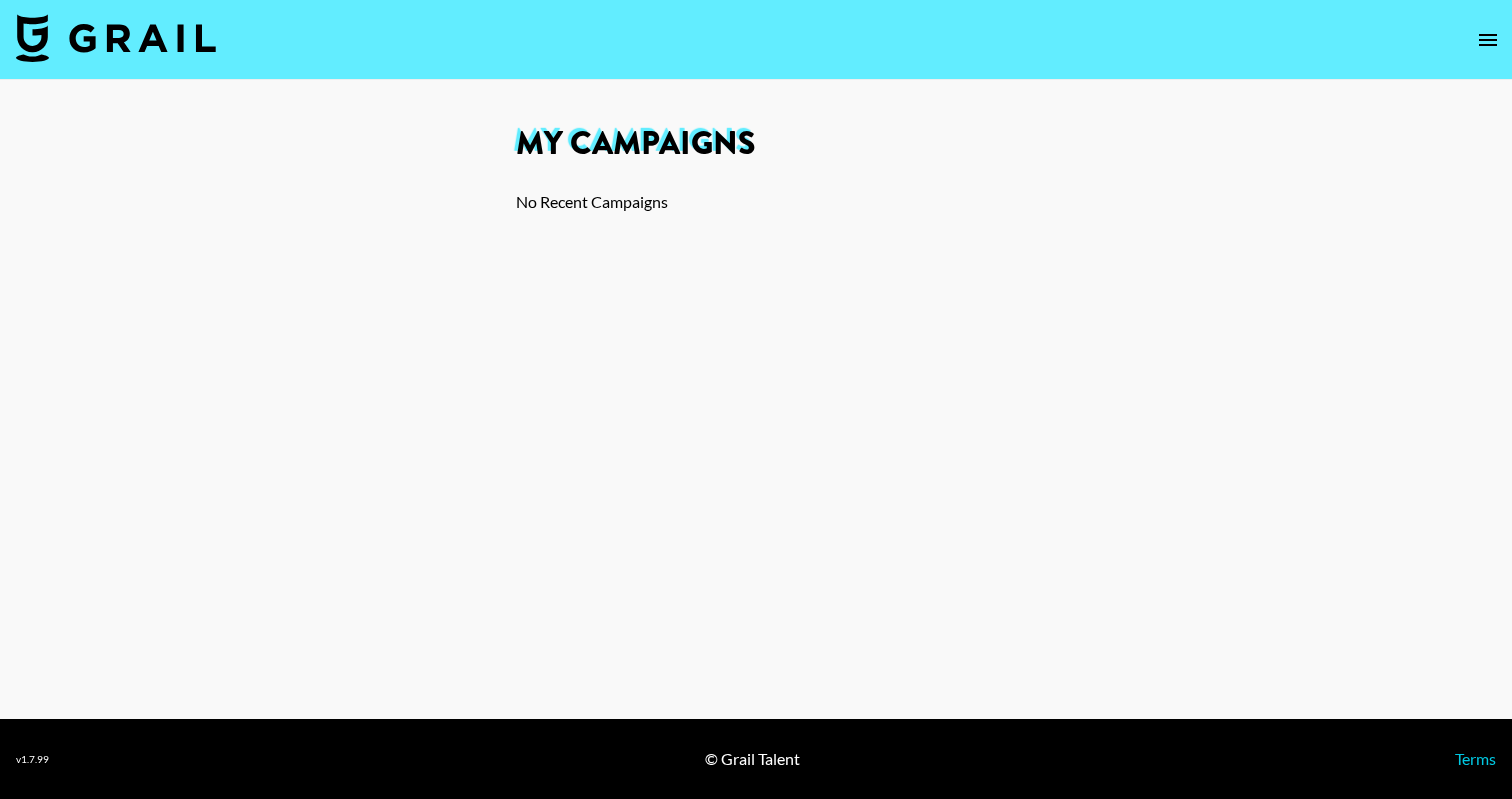 click 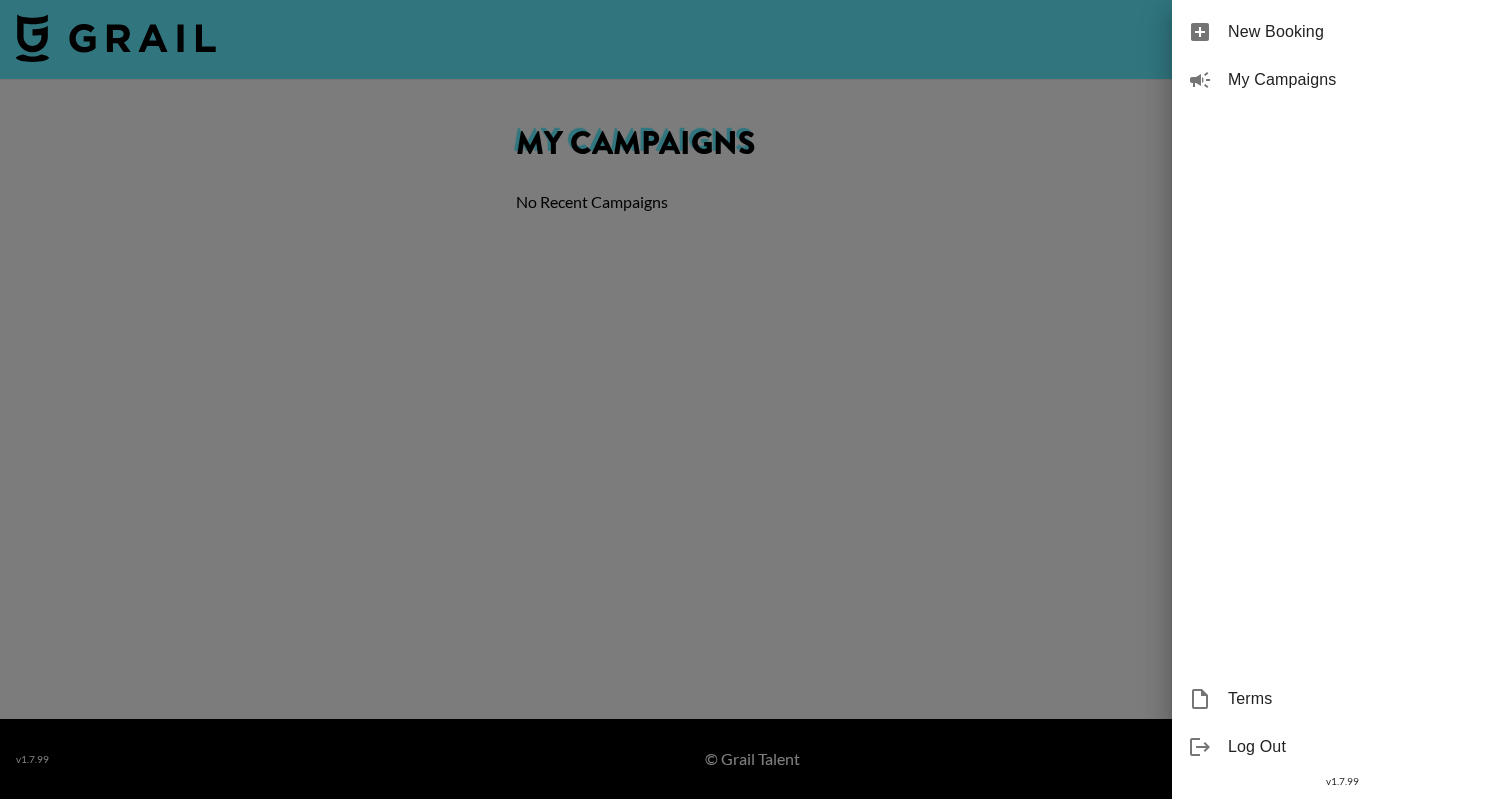 click on "New Booking My Campaigns Terms Log Out v 1.7.99" at bounding box center [756, 399] 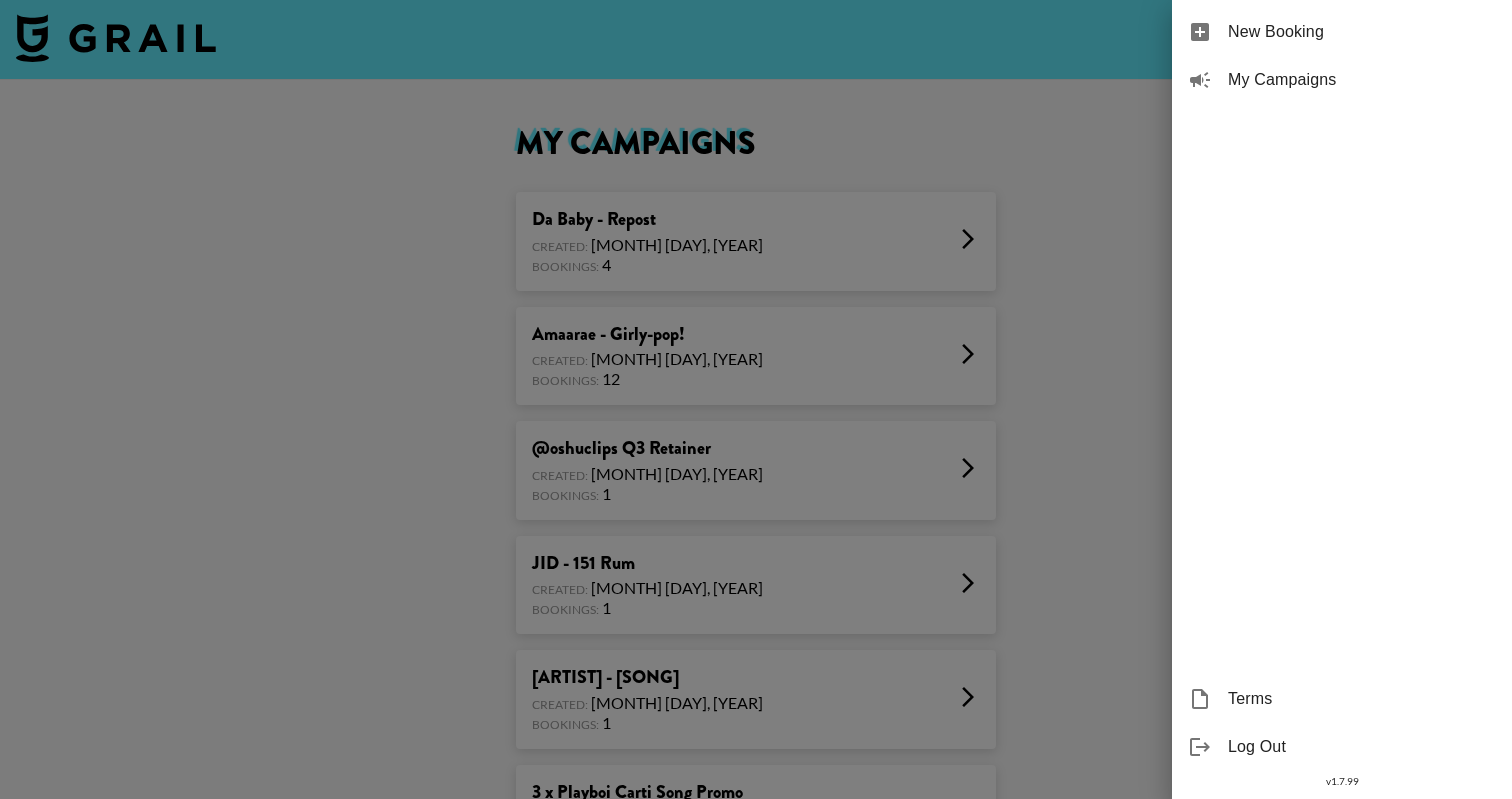 click at bounding box center (756, 399) 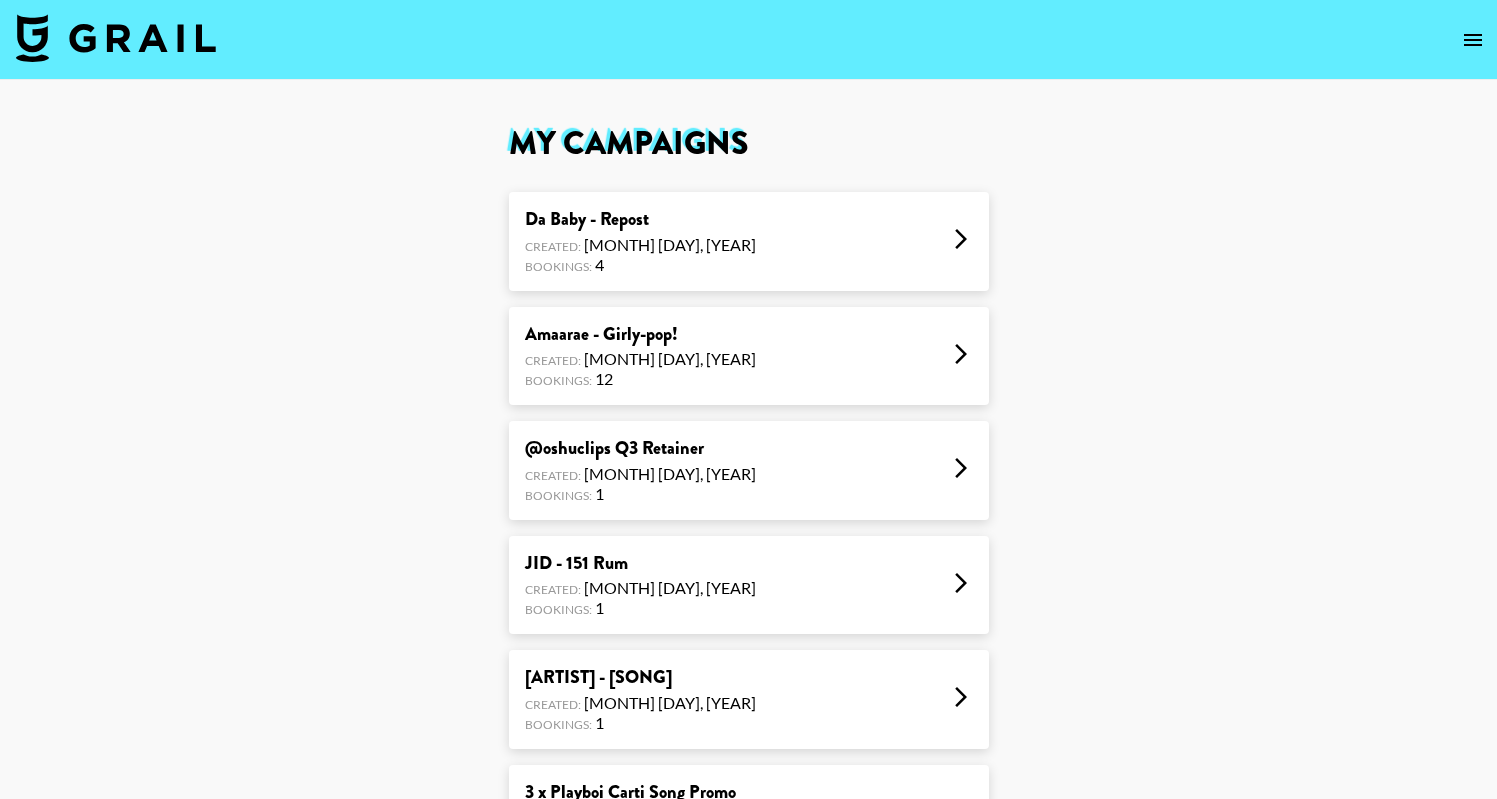 click on "[ARTIST] - [SONG] Created:   [MONTH] [DAY], [YEAR] Bookings:   [NUMBER]" at bounding box center [749, 356] 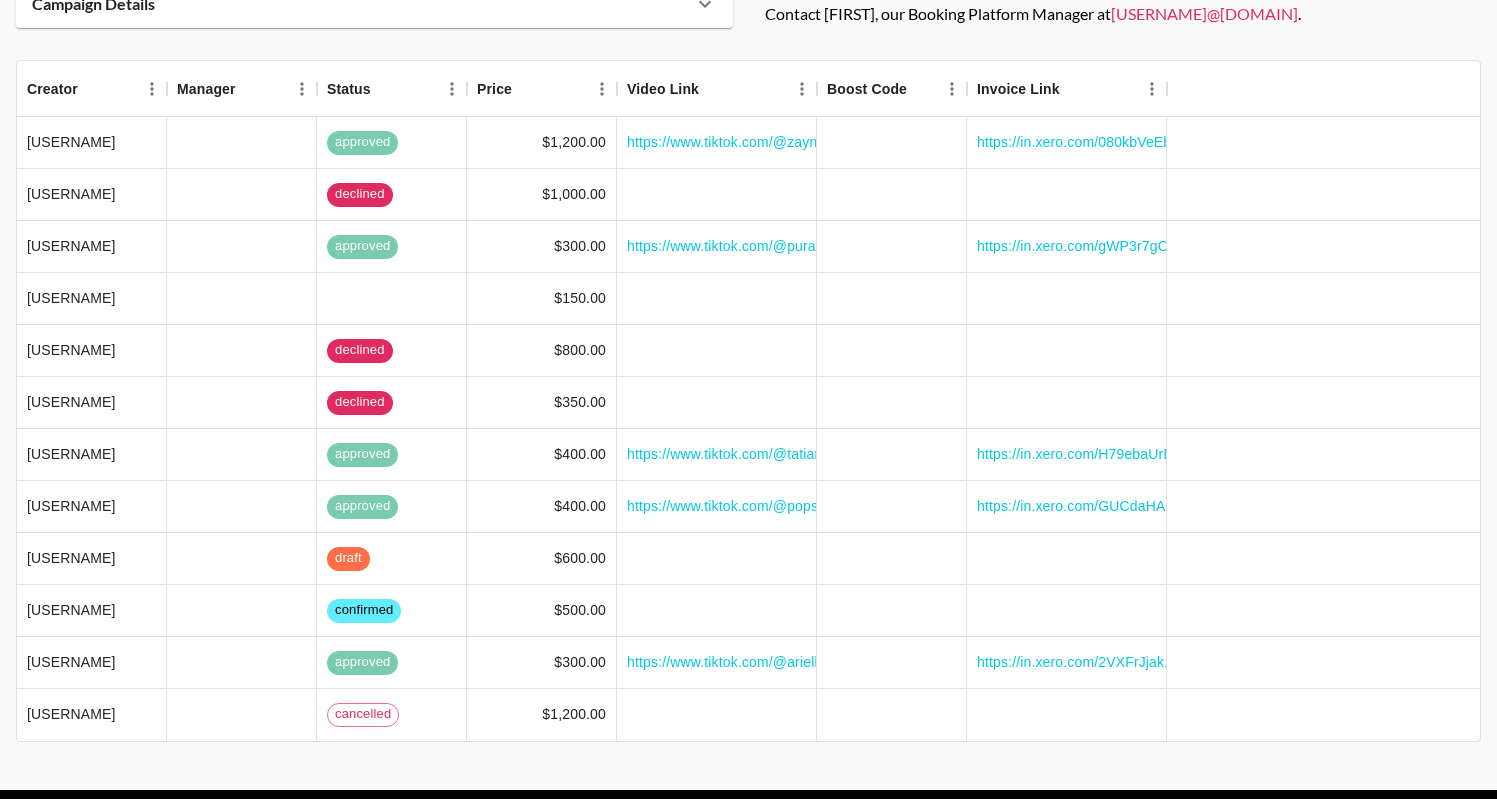 scroll, scrollTop: 147, scrollLeft: 0, axis: vertical 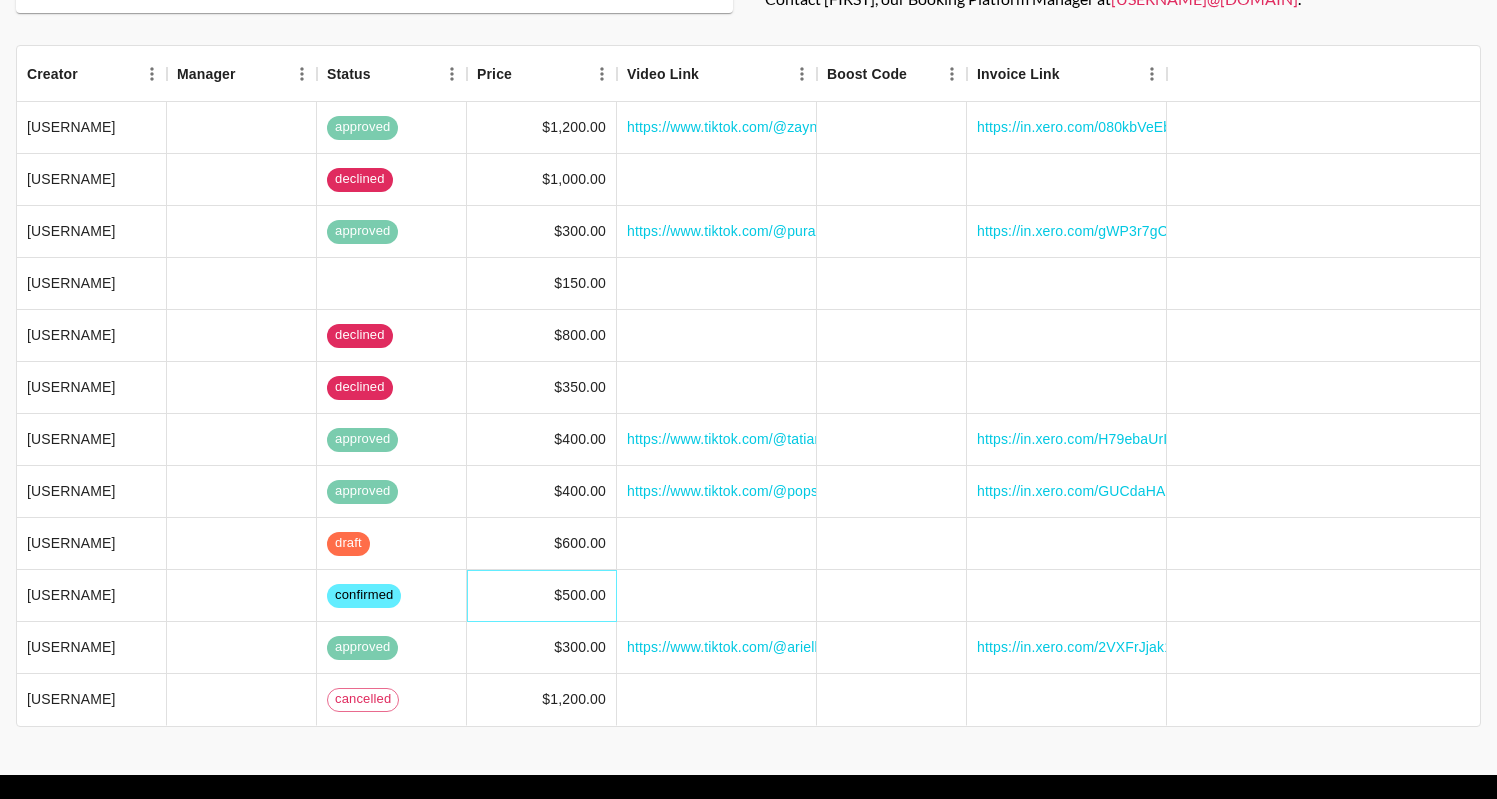 click on "$500.00" at bounding box center (542, 596) 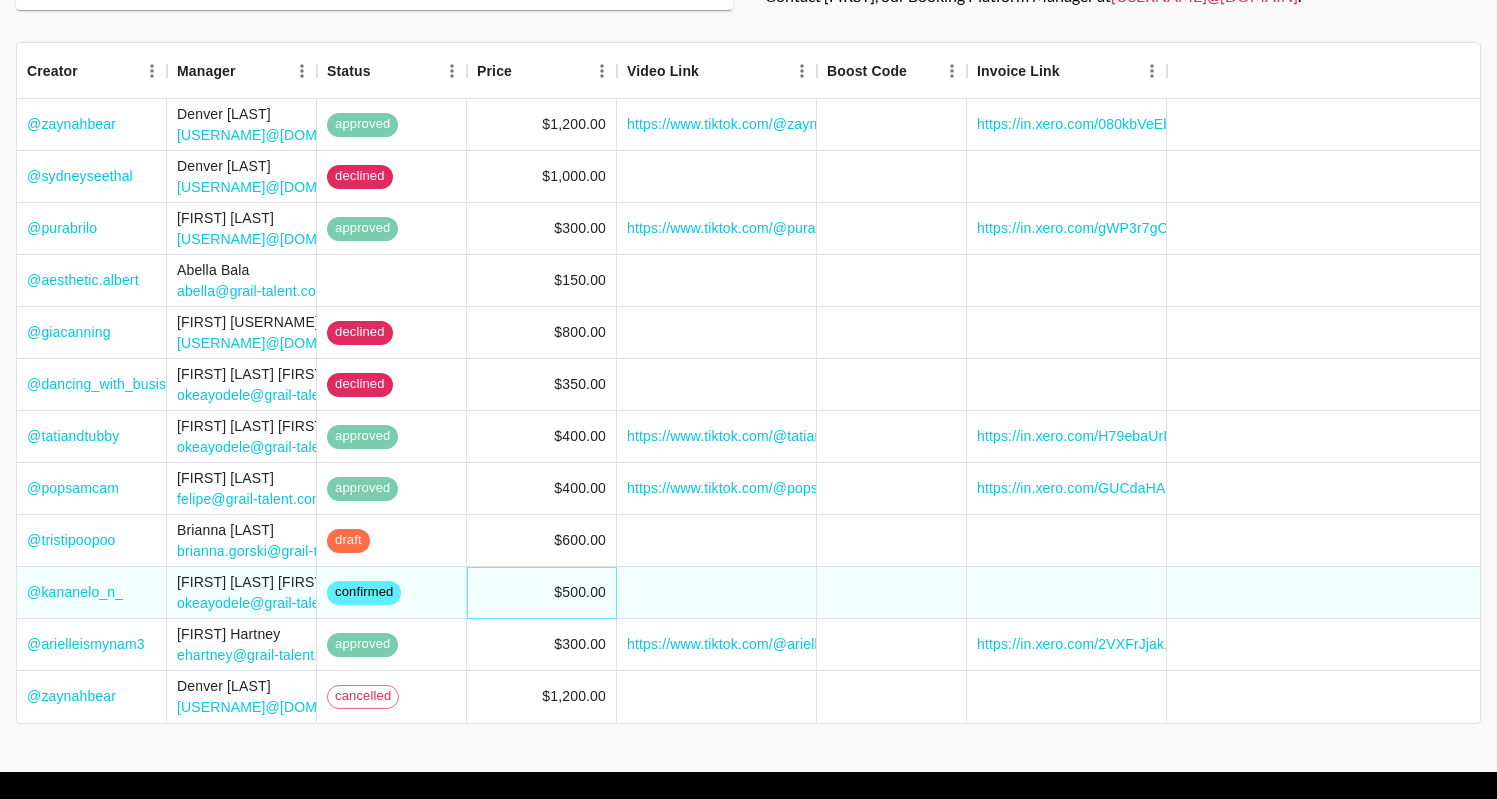 scroll, scrollTop: 207, scrollLeft: 0, axis: vertical 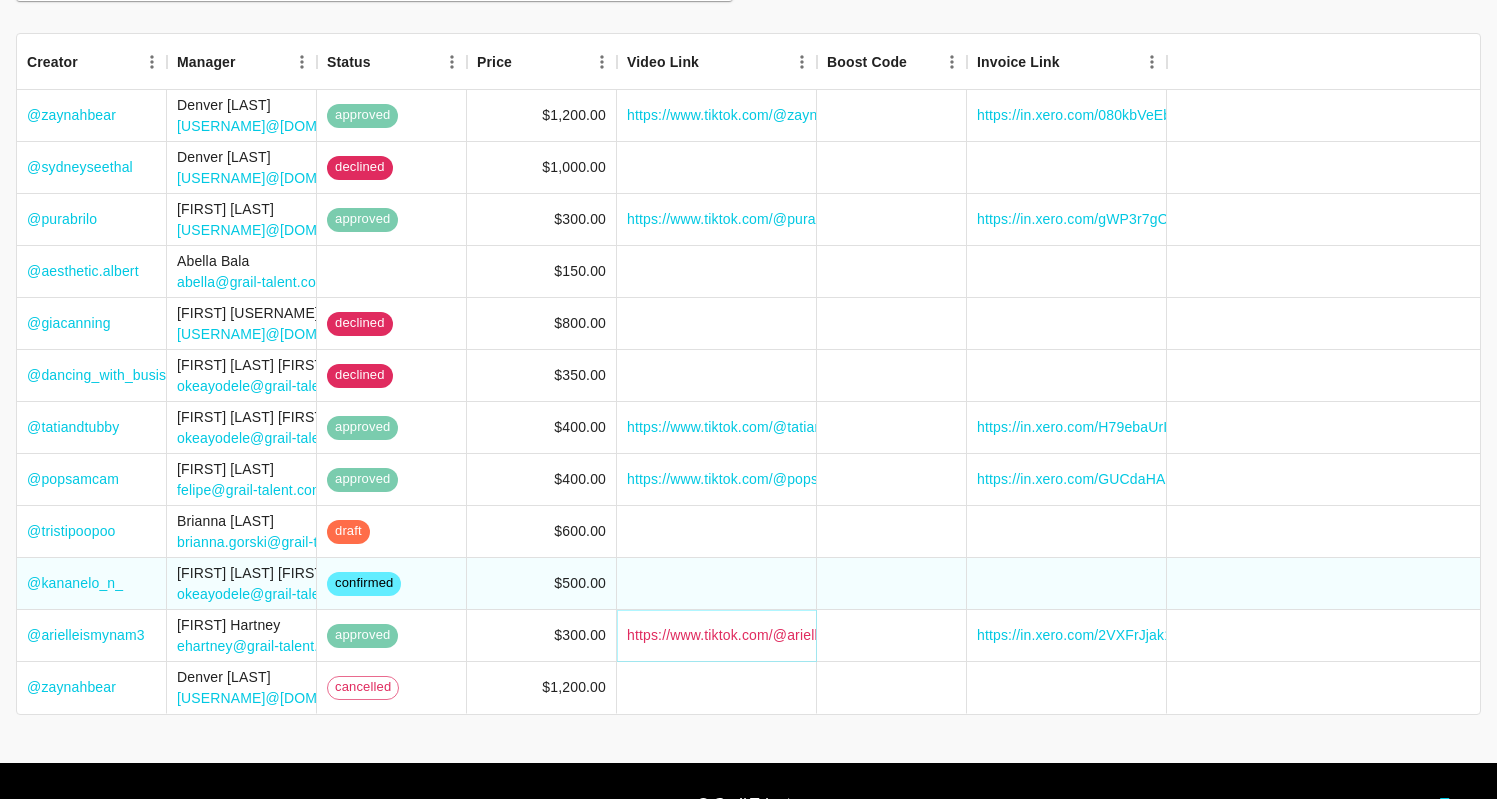click on "https://www.tiktok.com/@arielleismynam3/video/7534811547336477965" at bounding box center (855, 635) 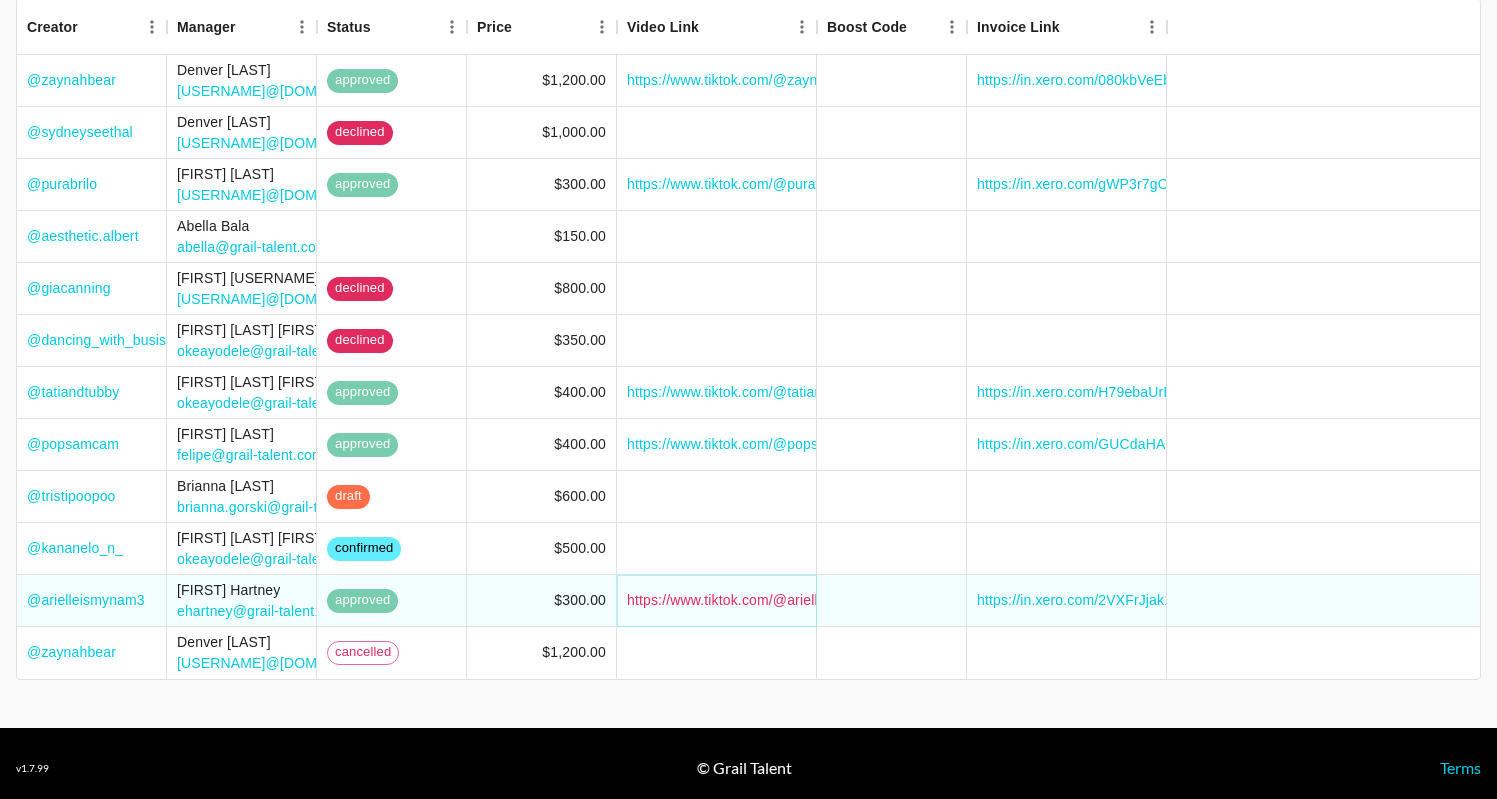 scroll, scrollTop: 243, scrollLeft: 0, axis: vertical 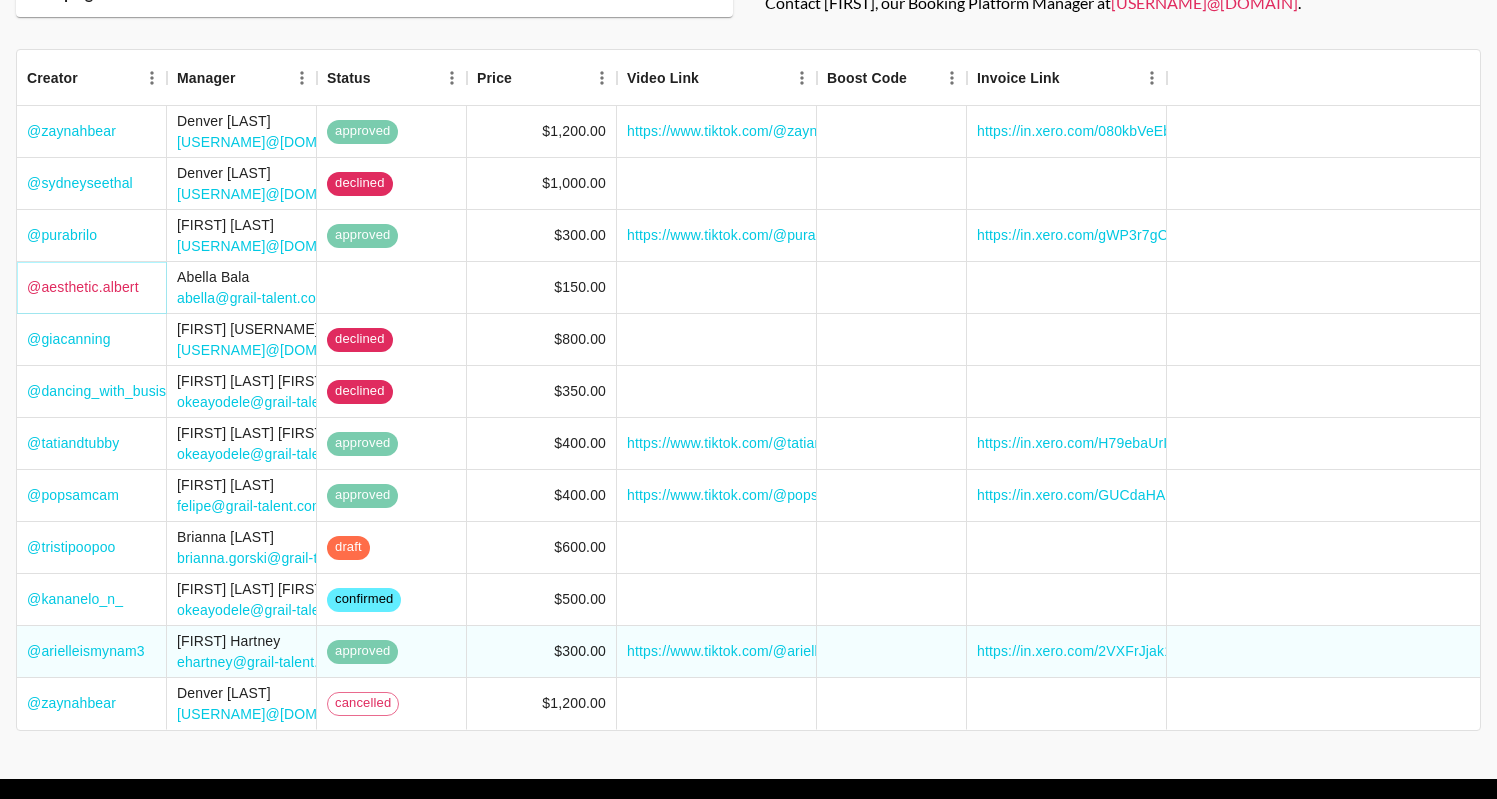 click on "[USERNAME]" at bounding box center (83, 287) 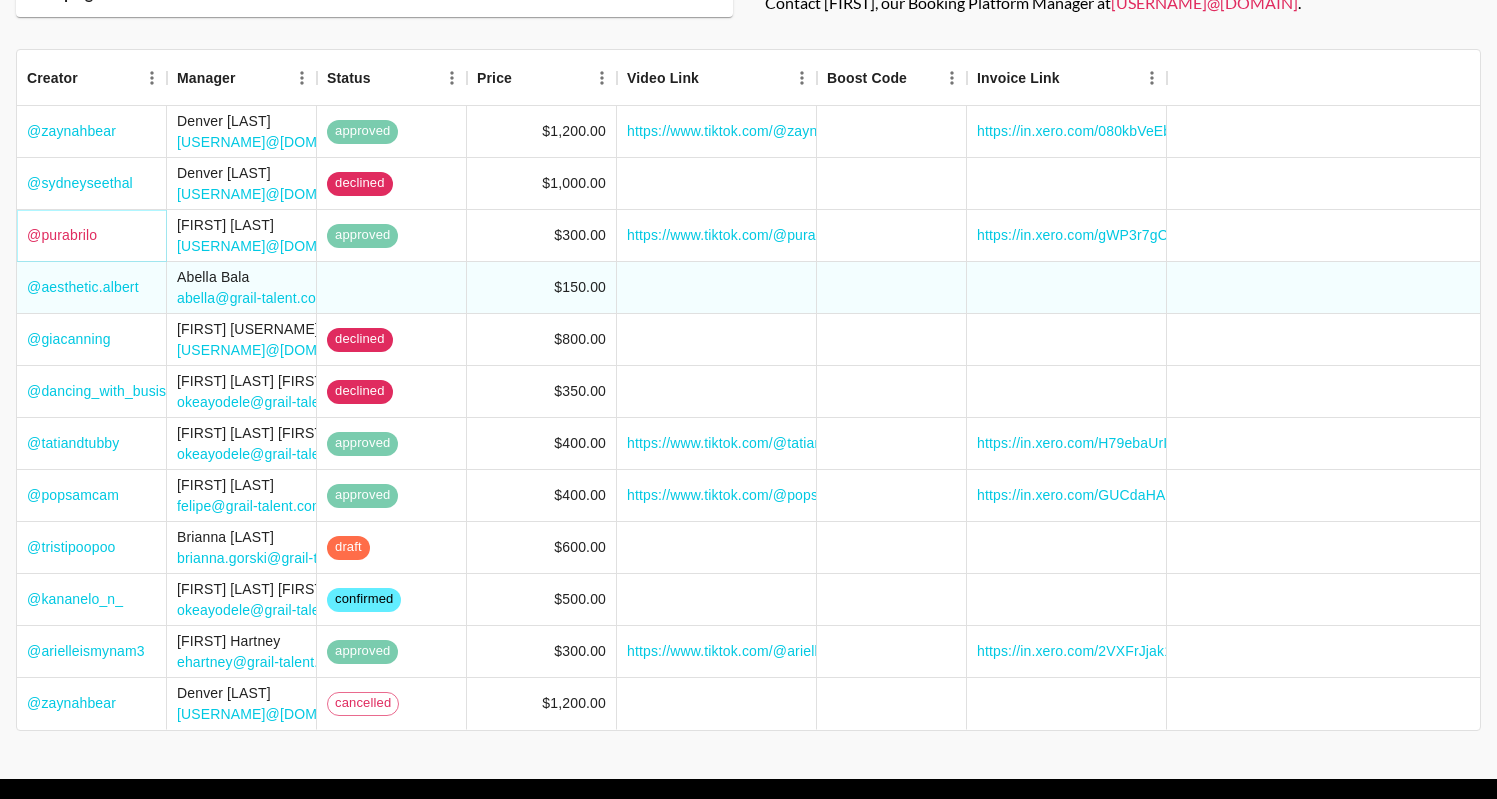 click on "[USERNAME]" at bounding box center (62, 235) 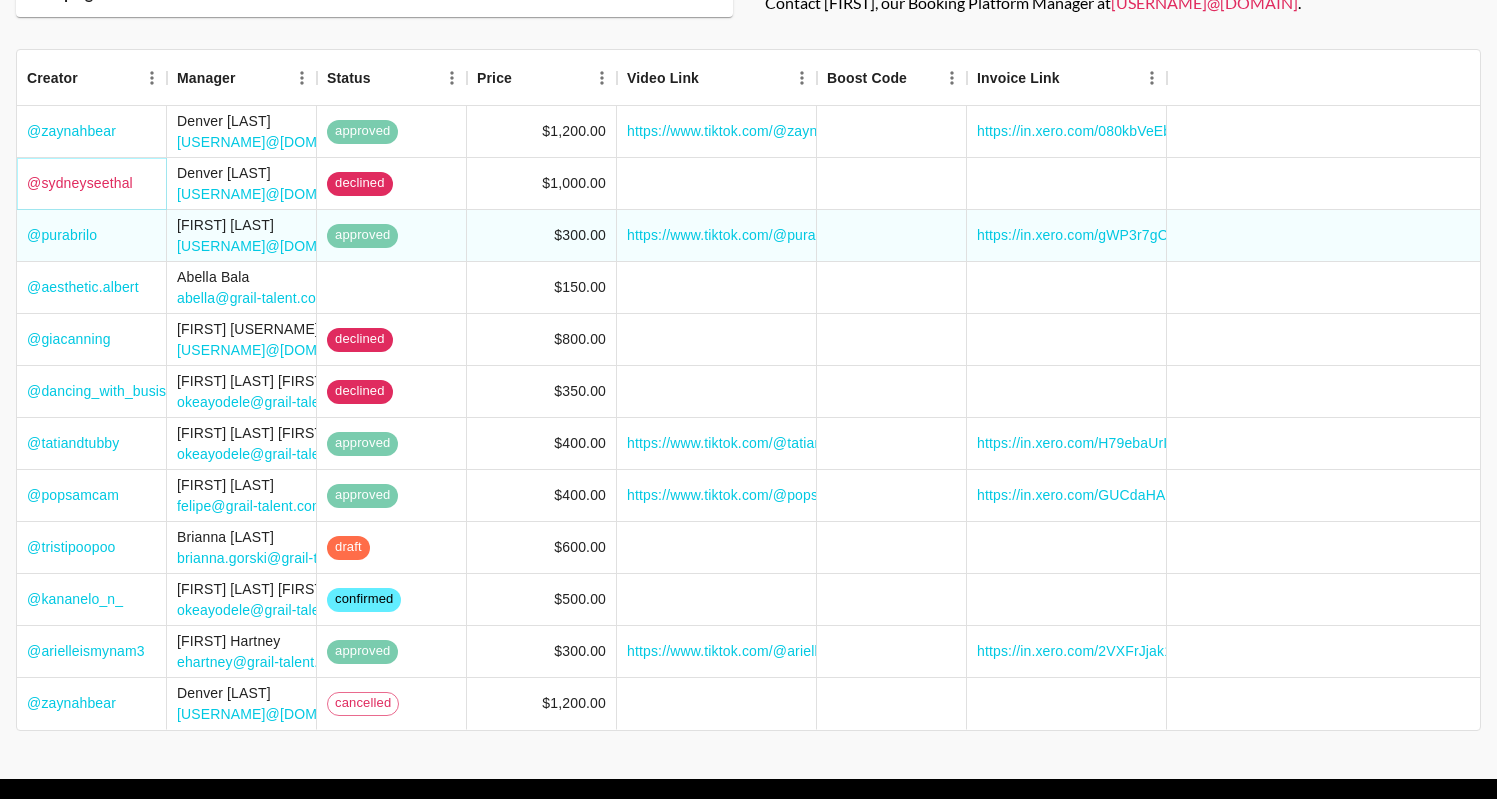 click on "[USERNAME]" at bounding box center (80, 183) 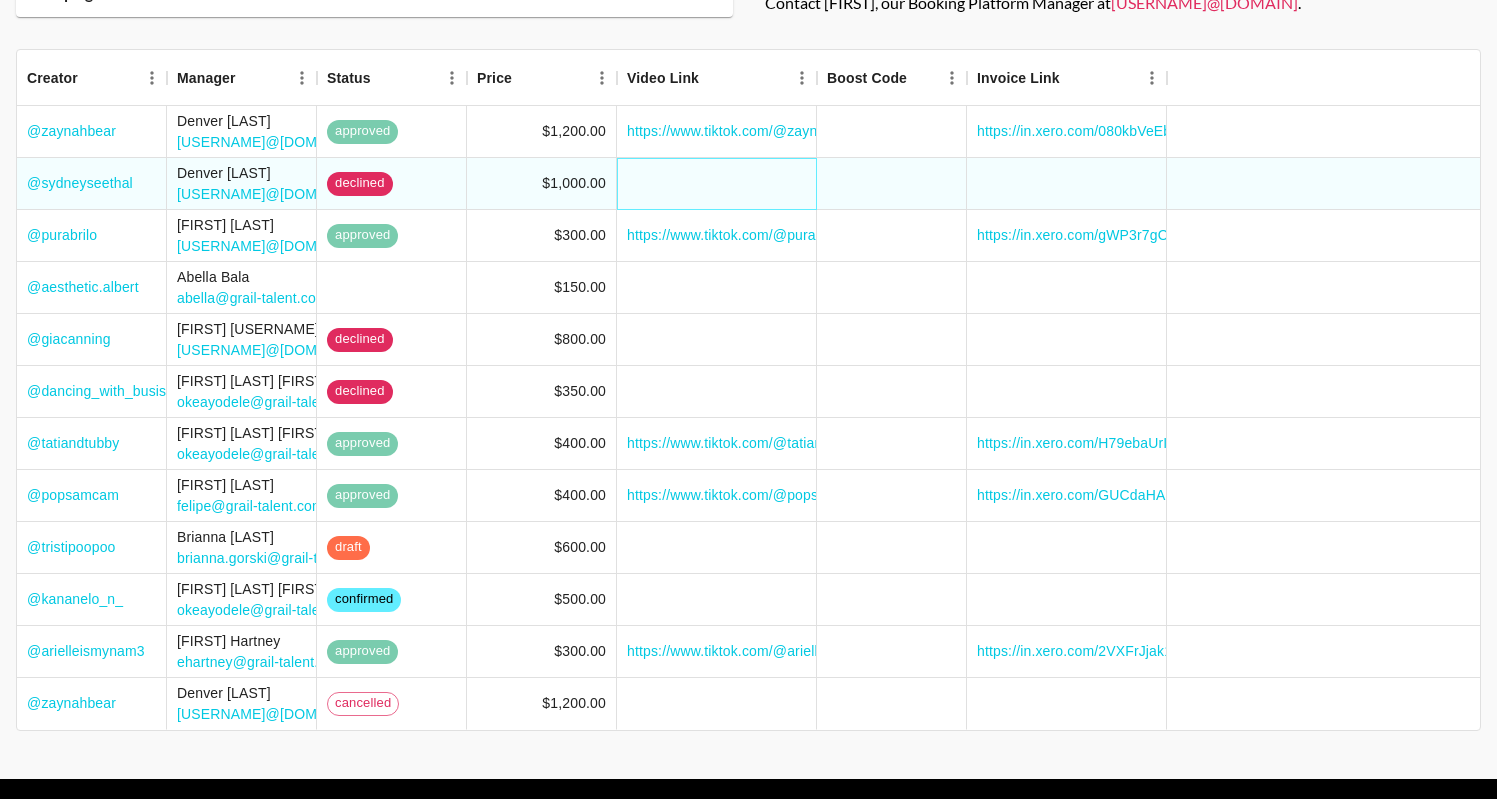 click at bounding box center (717, 184) 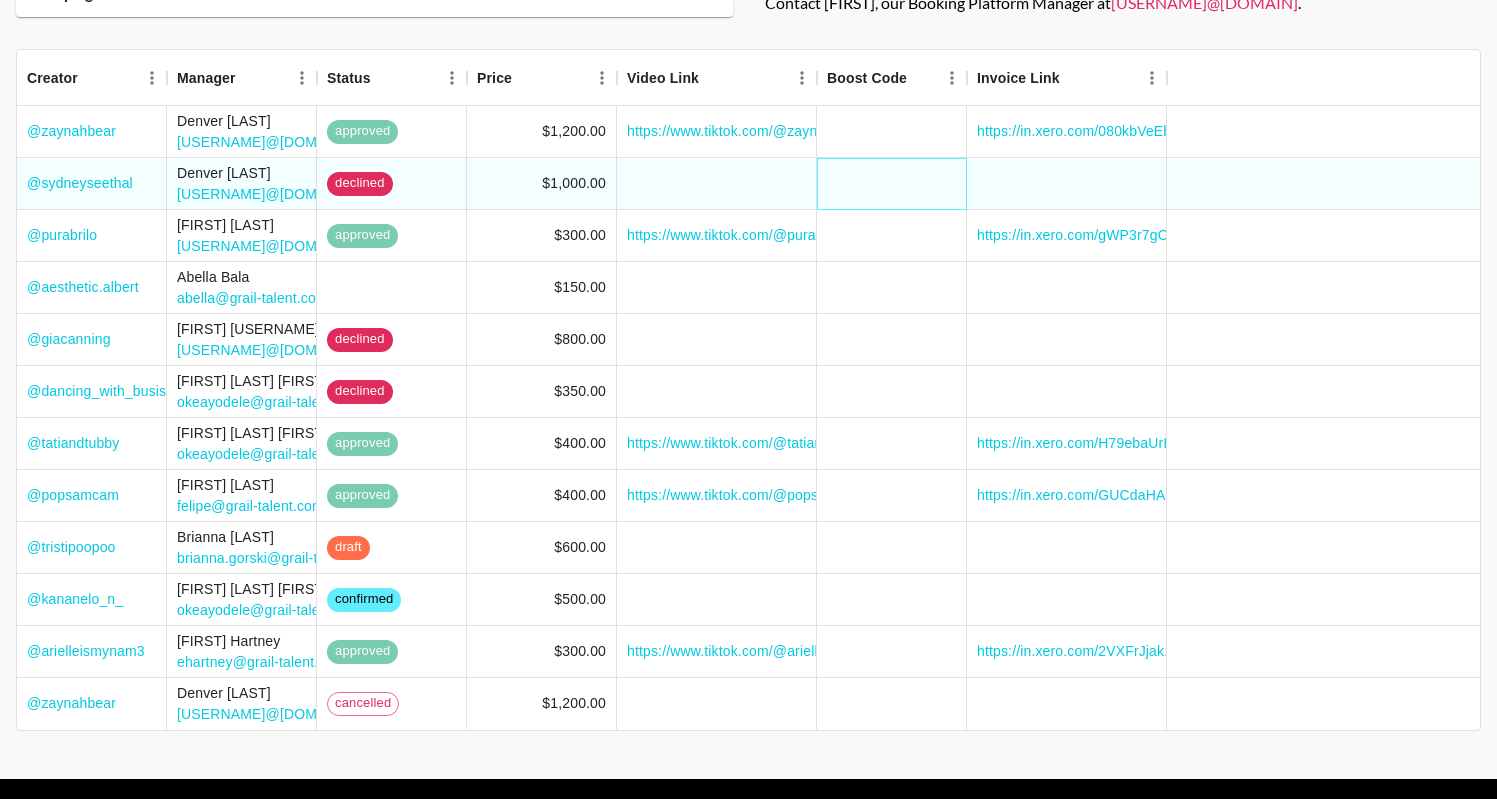click at bounding box center (892, 184) 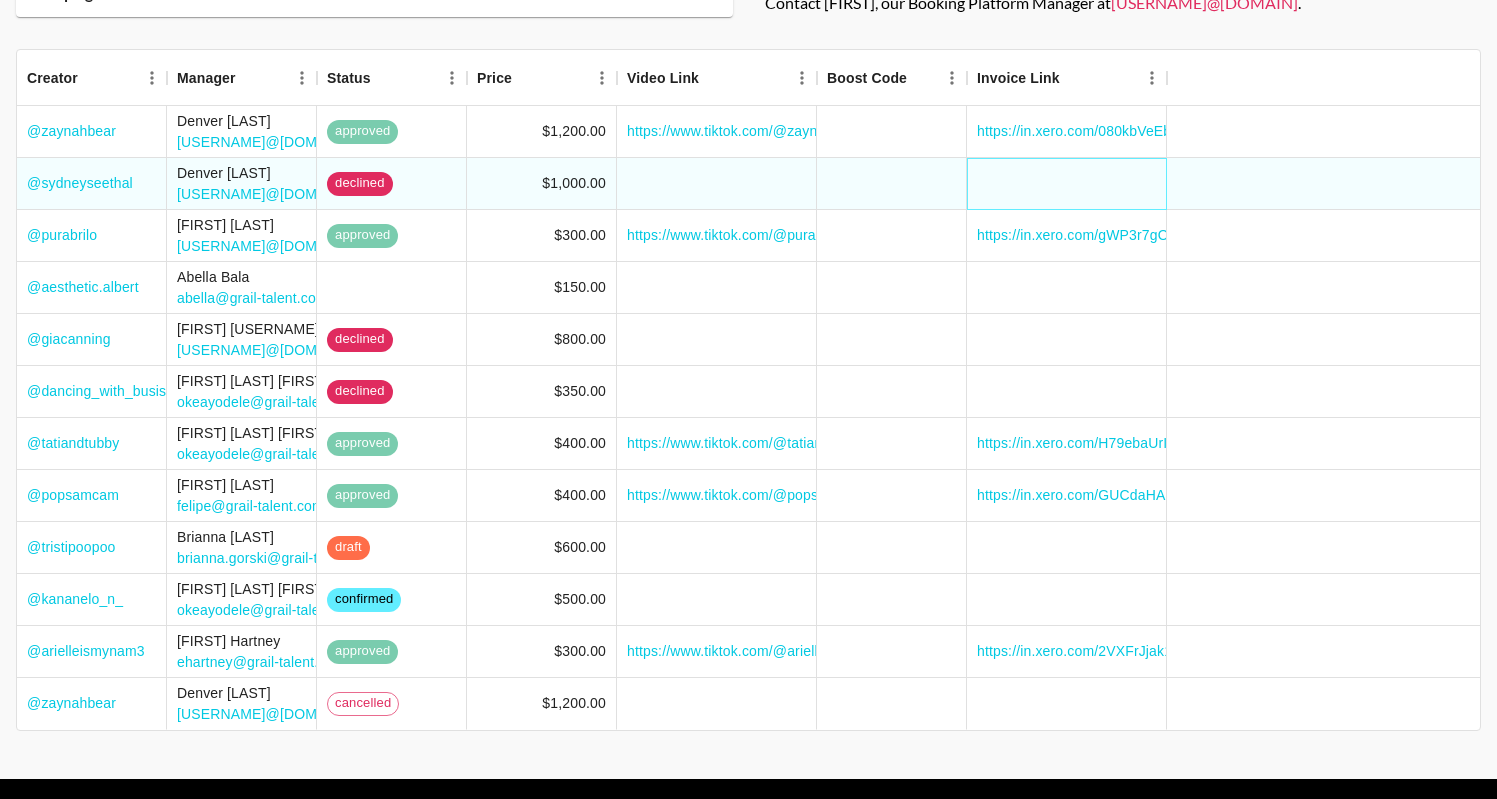 click at bounding box center (1067, 184) 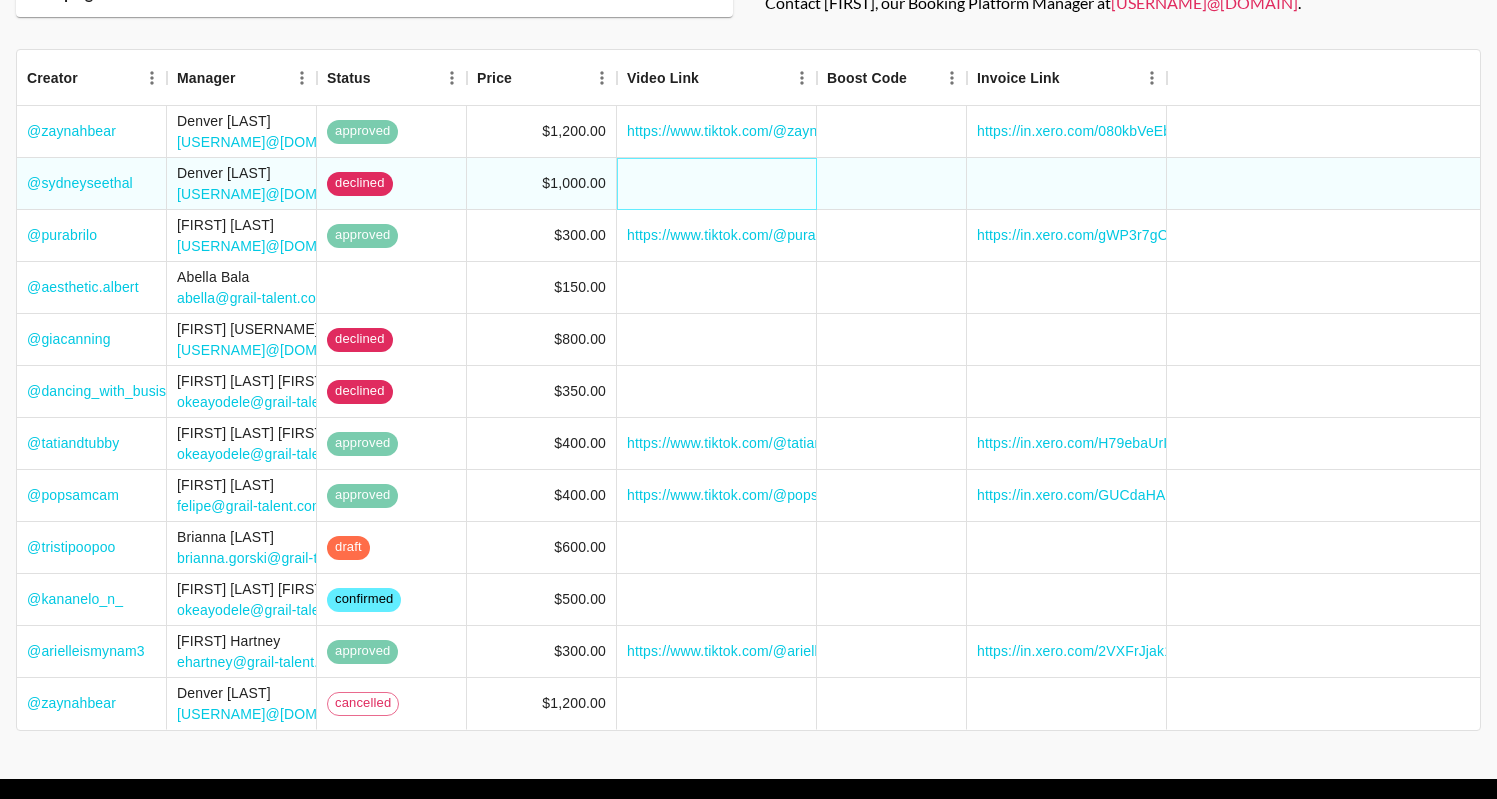 click at bounding box center (717, 184) 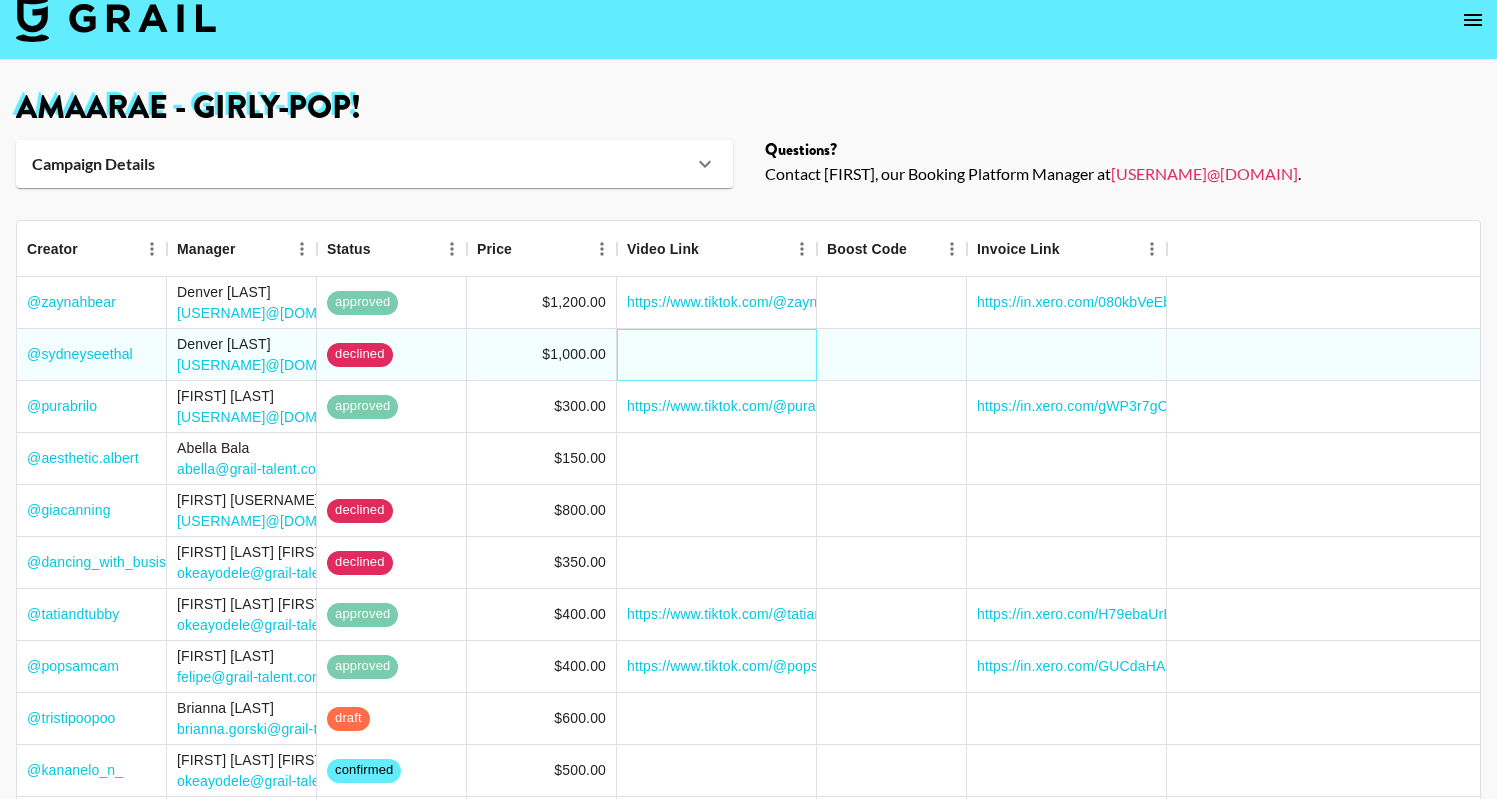 scroll, scrollTop: 7, scrollLeft: 0, axis: vertical 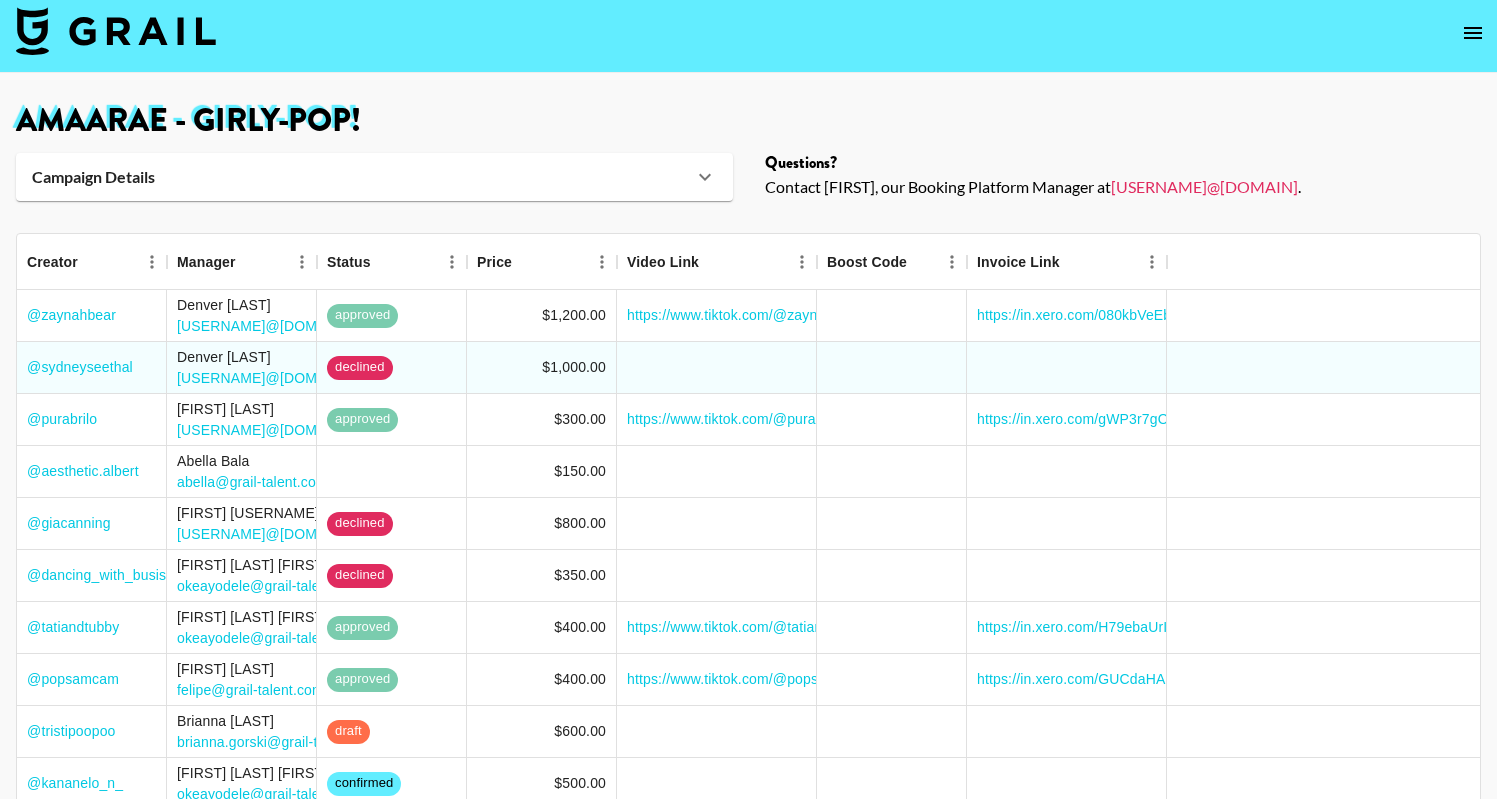 click on "Campaign Details" at bounding box center [362, 177] 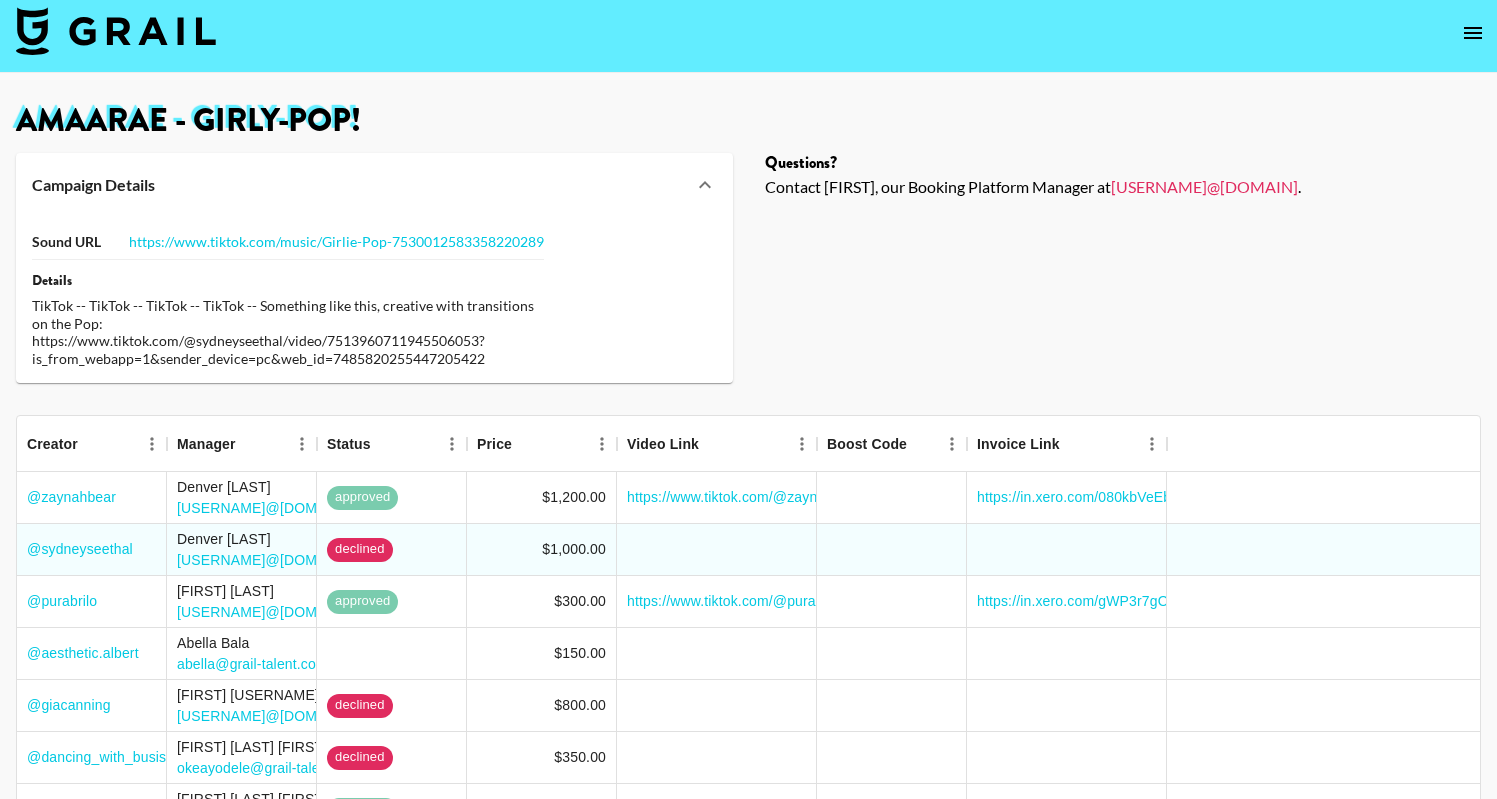 click 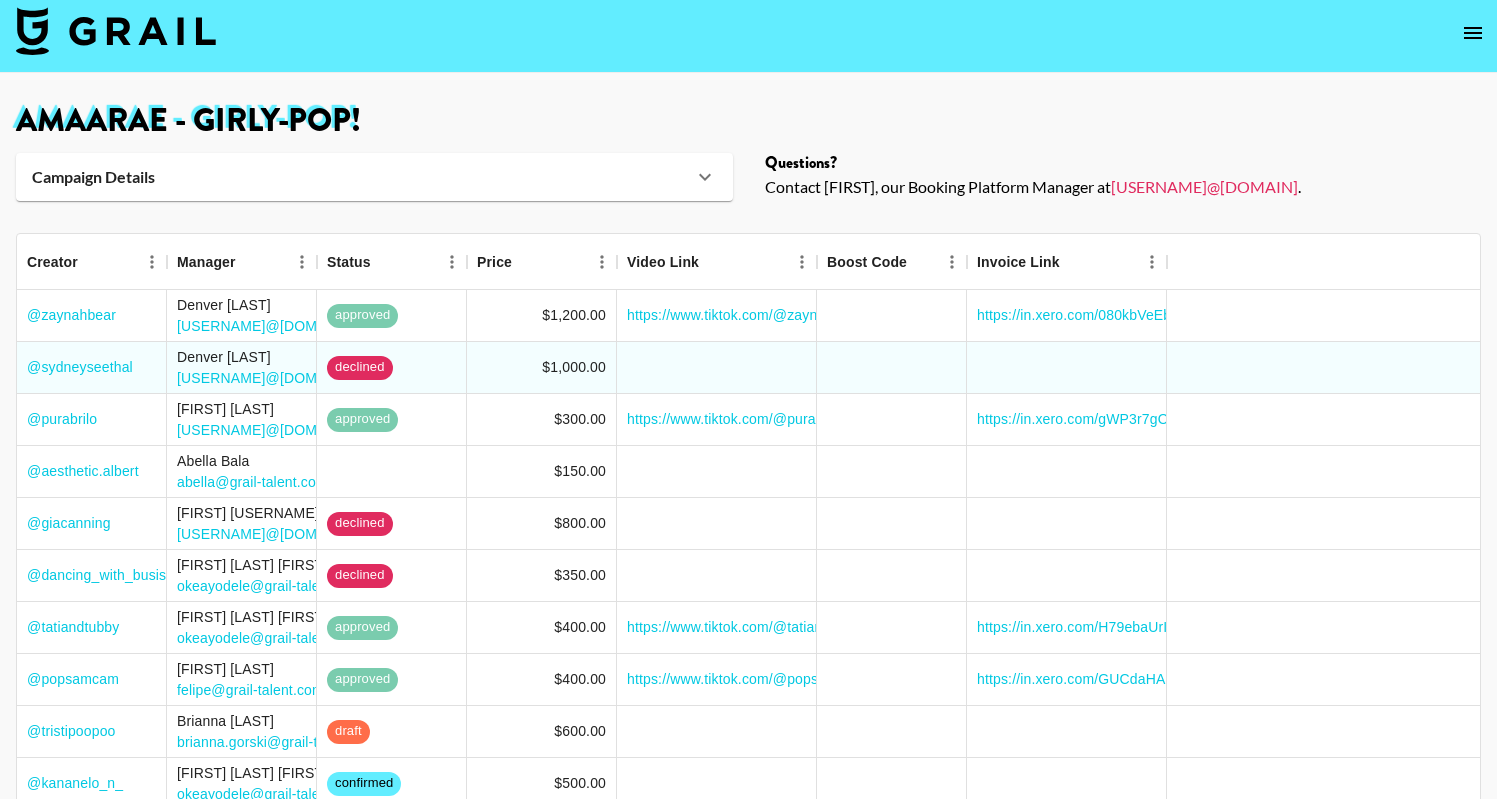 click at bounding box center (116, 31) 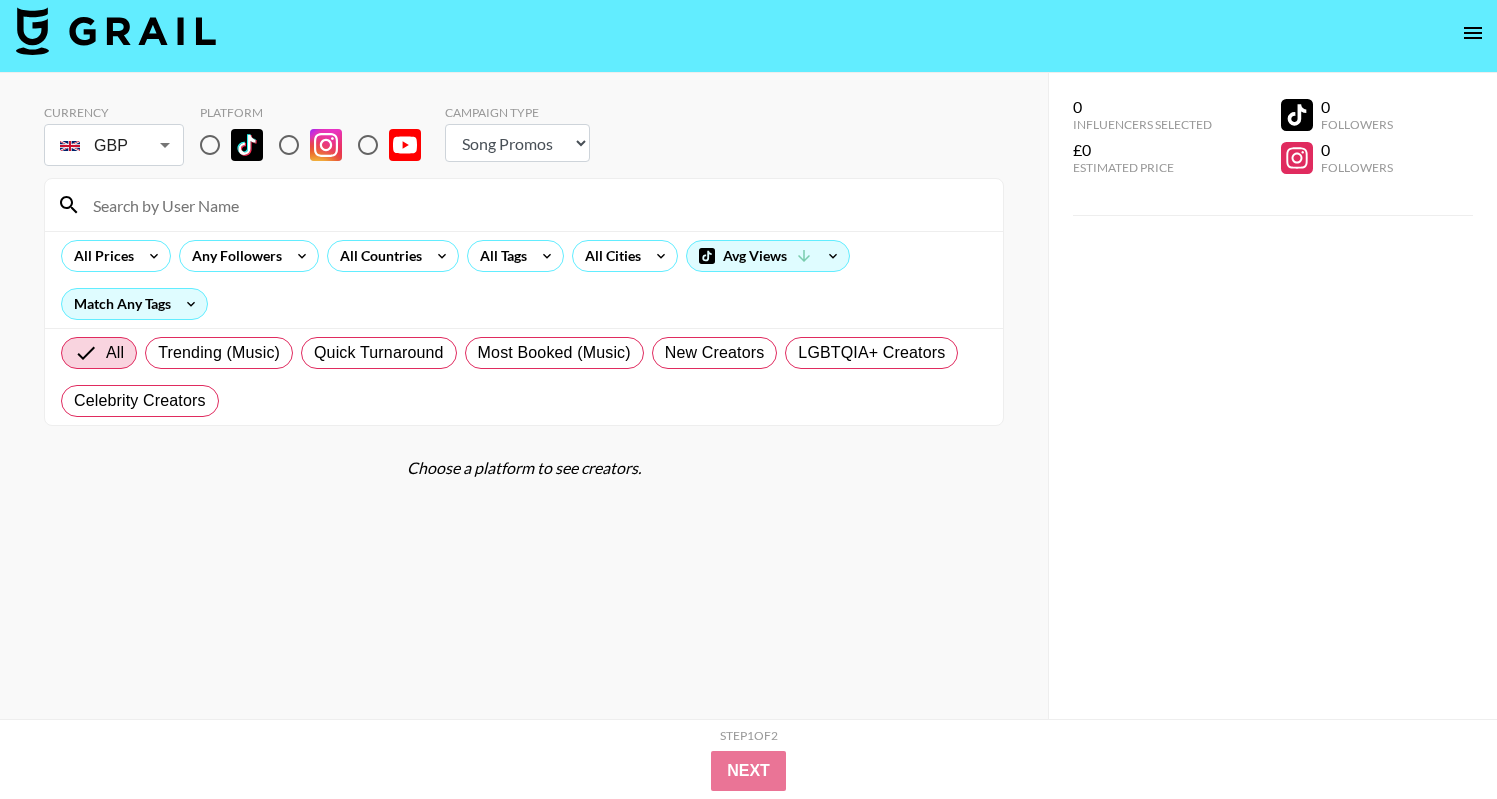 scroll, scrollTop: 0, scrollLeft: 0, axis: both 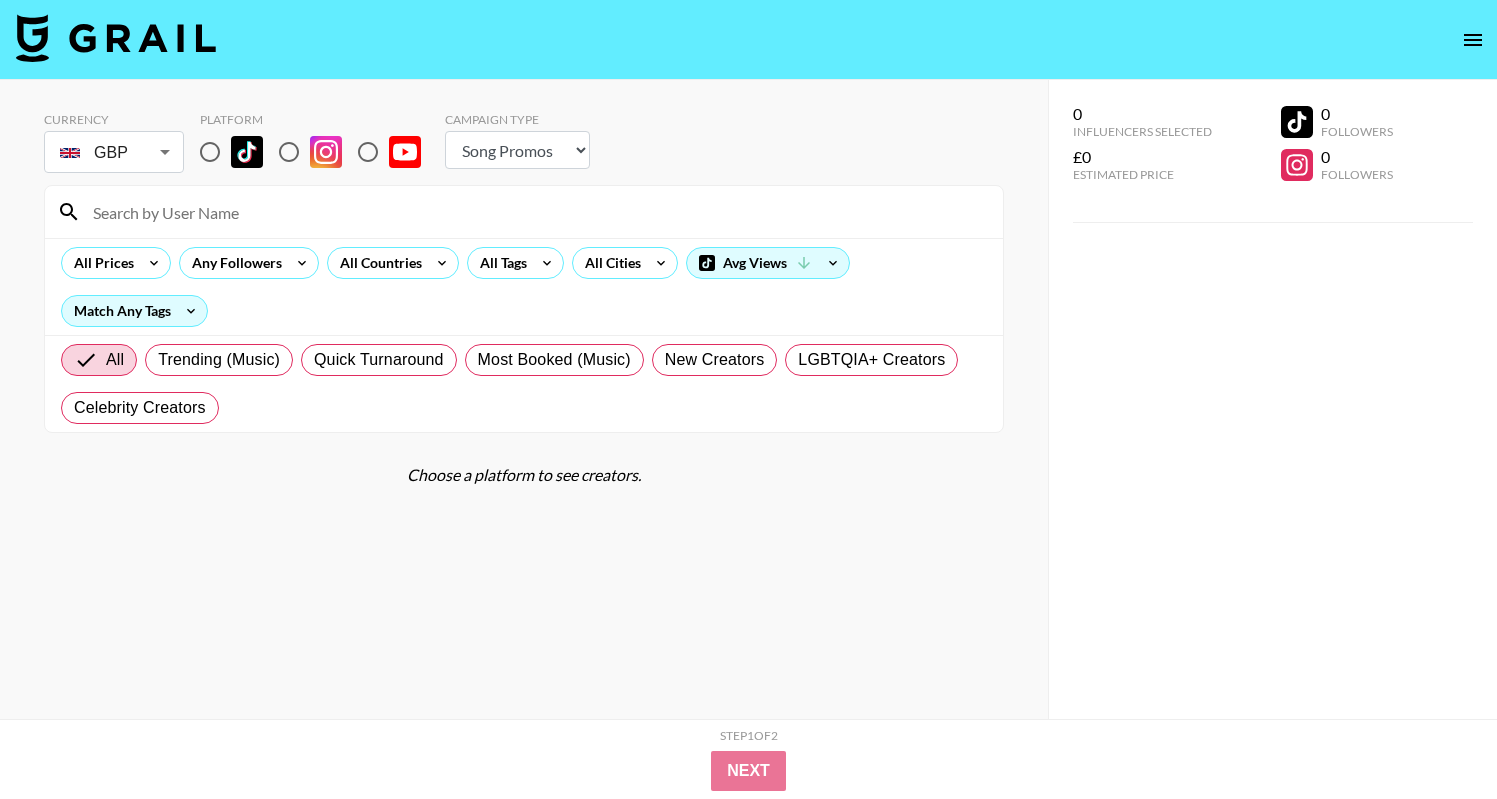 click at bounding box center [210, 152] 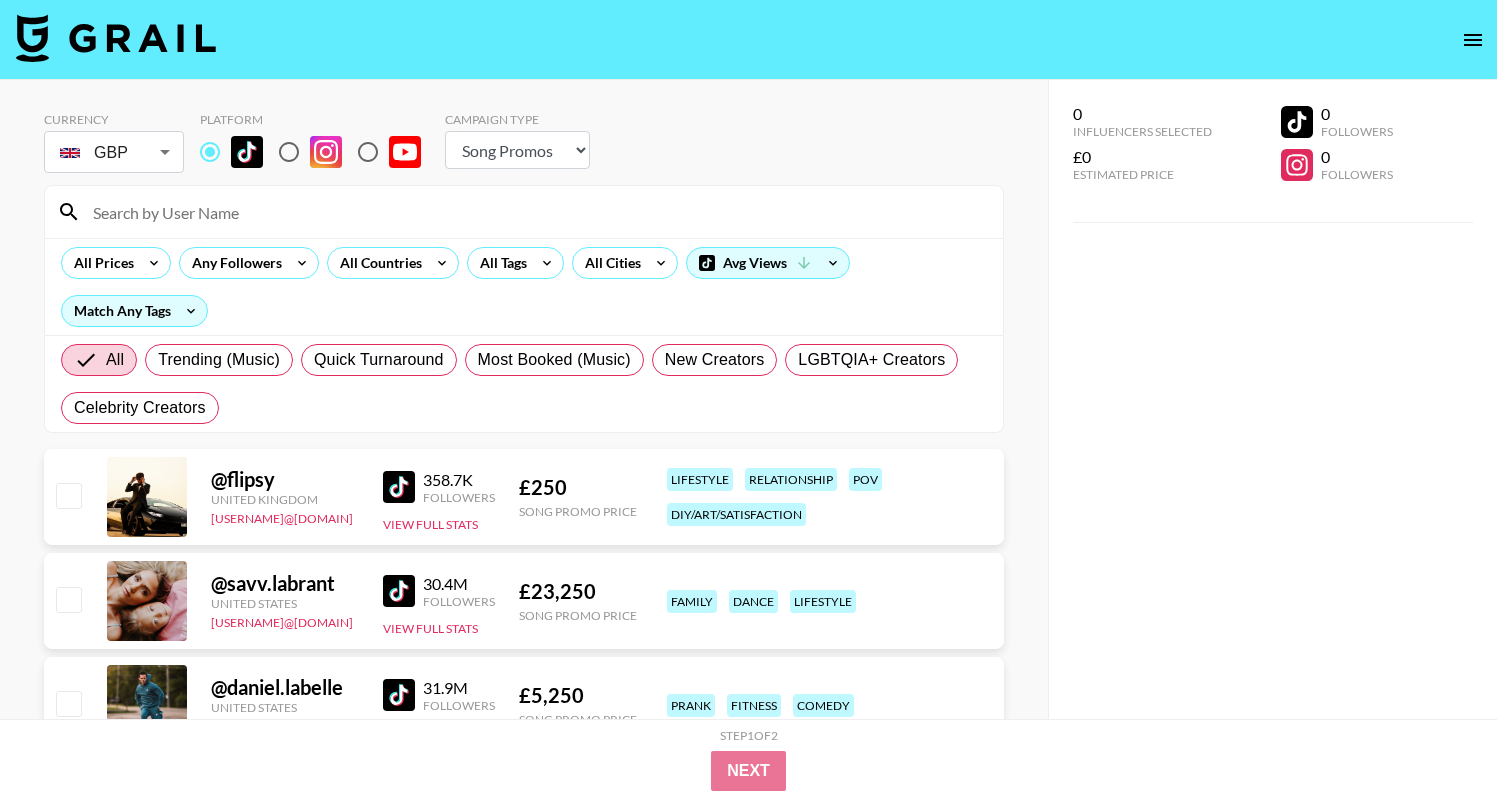 scroll, scrollTop: 33, scrollLeft: 0, axis: vertical 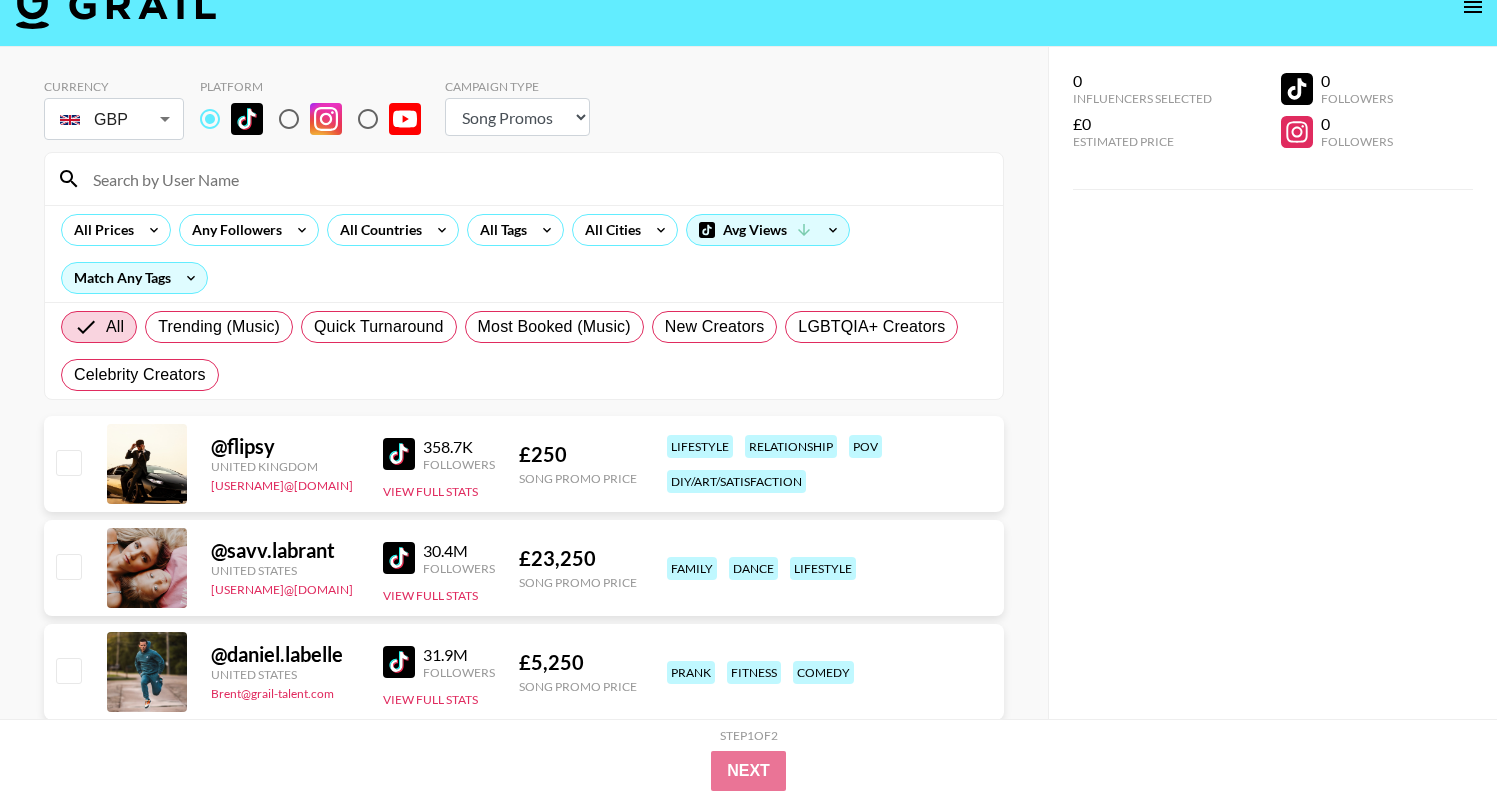 click on "Currency GBP GBP ​ Platform Campaign Type Choose Type... Song Promos Brand Promos All Prices Any Followers All Countries All Cities Avg Views Match Any Tags All Trending (Music) Quick Turnaround Most Booked (Music) New Creators LGBTQIA+ Creators Celebrity Creators @ [USERNAME] [COUNTRY] [USERNAME]@[DOMAIN] [NUMBER] Followers View Full Stats   £ [PRICE] Song Promo Price lifestyle relationship pov diy/art/satisfaction @ [USERNAME] [COUNTRY] [USERNAME]@[DOMAIN] [NUMBER] Followers View Full Stats   £ [PRICE] Song Promo Price family dance lifestyle @ [USERNAME] [COUNTRY] [USERNAME]@[DOMAIN] [NUMBER] Followers View Full Stats   £ [PRICE] Song Promo Price prank fitness comedy @ [USERNAME] [COUNTRY] [USERNAME]@[DOMAIN] [NUMBER] Followers View Full Stats   £ [PRICE] family @ [USERNAME] [COUNTRY] [USERNAME]@[DOMAIN] [NUMBER] Followers View Full Stats   £ [PRICE] comedy skits @ [USERNAME] [COUNTRY] [USERNAME]@[DOMAIN] [NUMBER] Followers View Full Stats   £ [PRICE] music" at bounding box center (748, 635545) 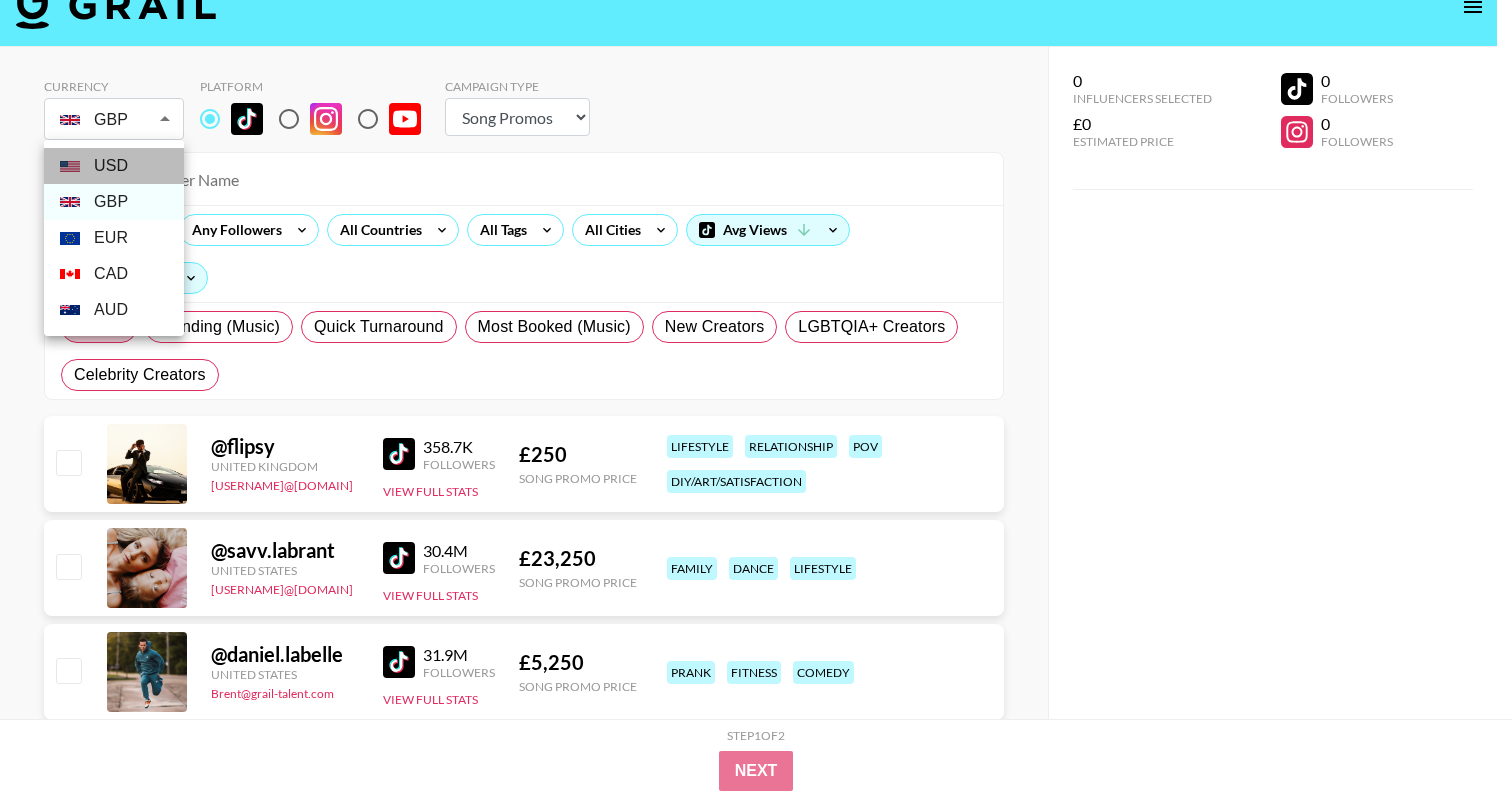 click on "USD" at bounding box center (114, 166) 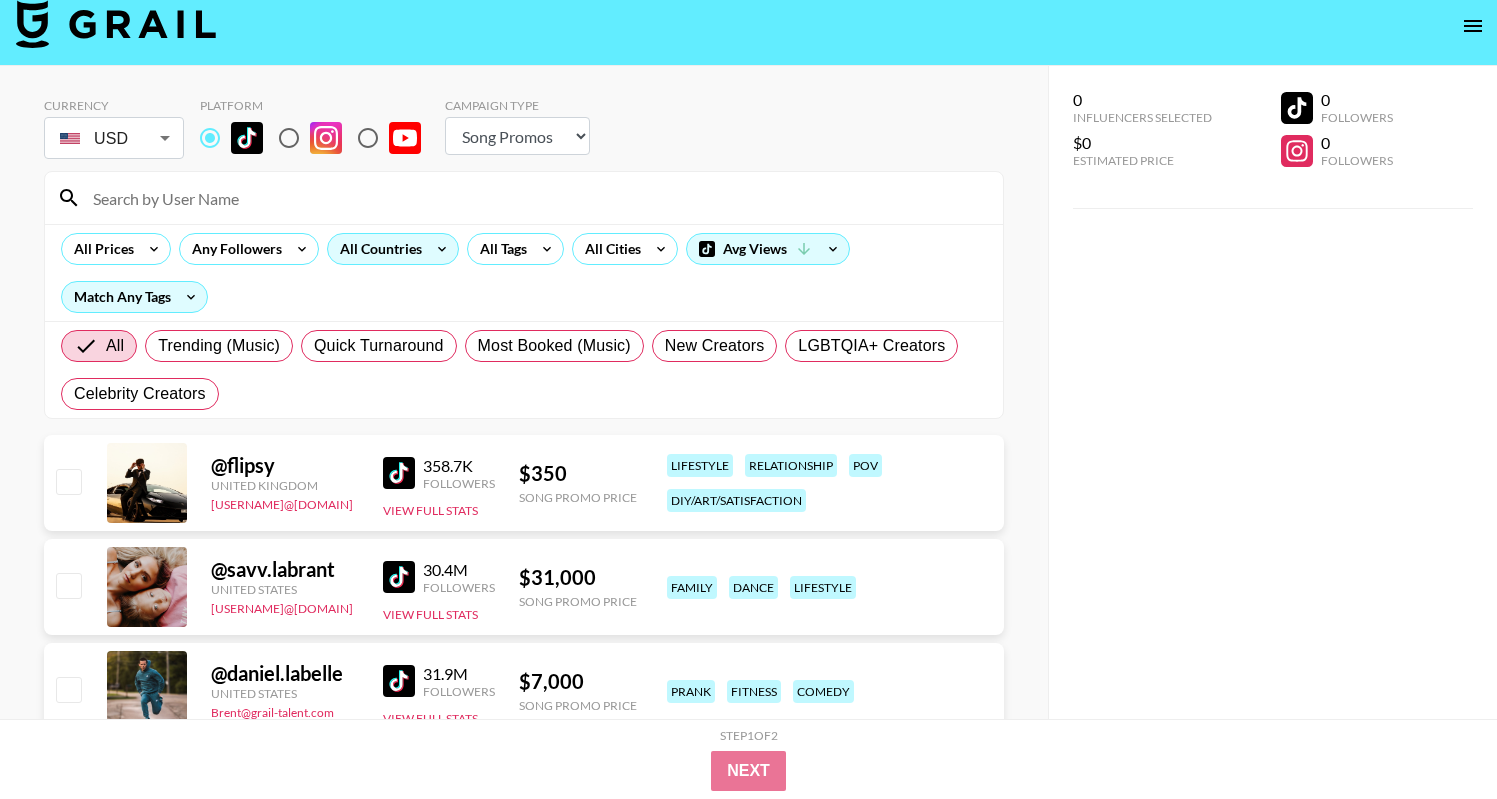 scroll, scrollTop: 0, scrollLeft: 0, axis: both 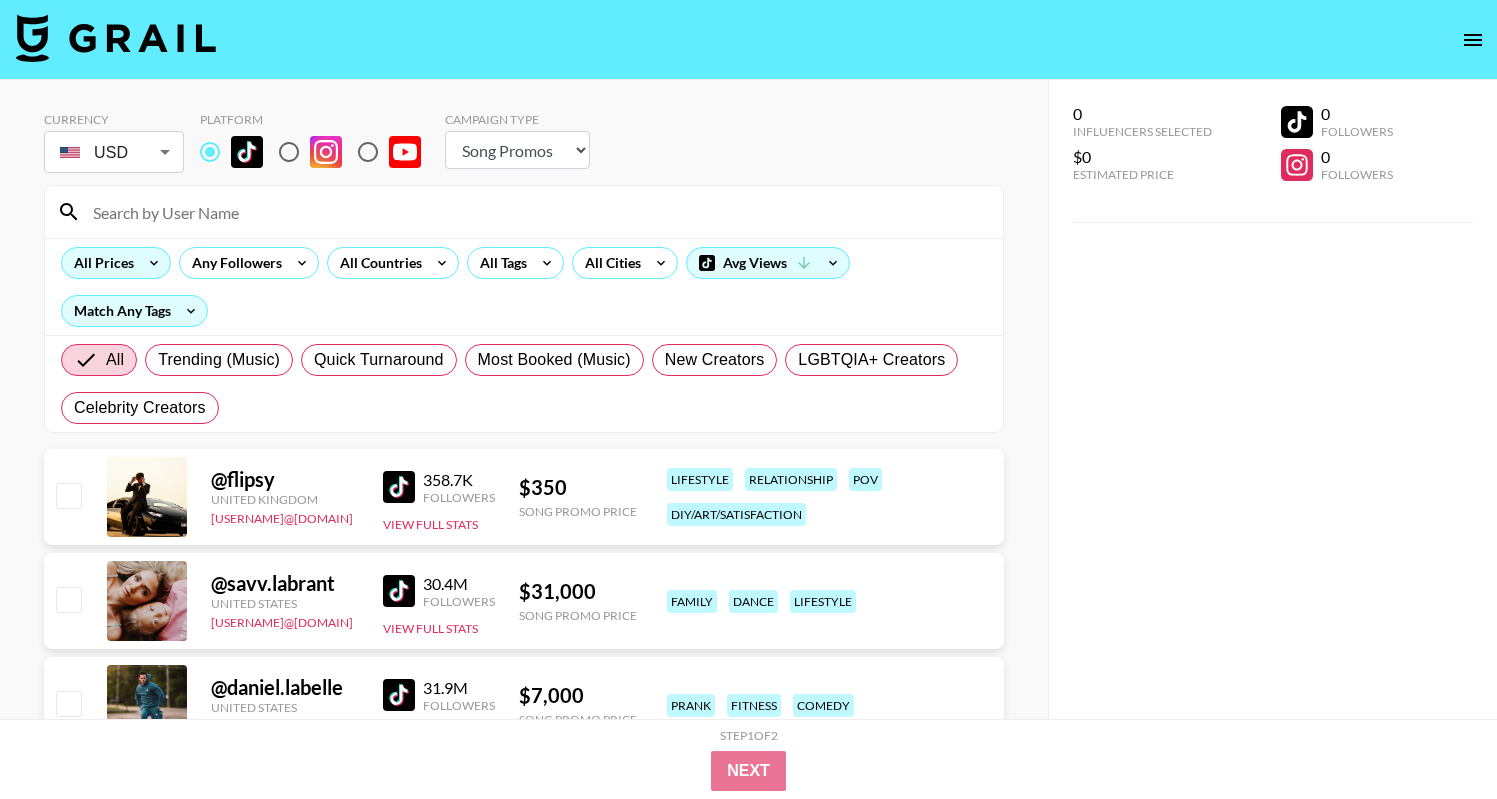 click on "All Prices" at bounding box center (100, 263) 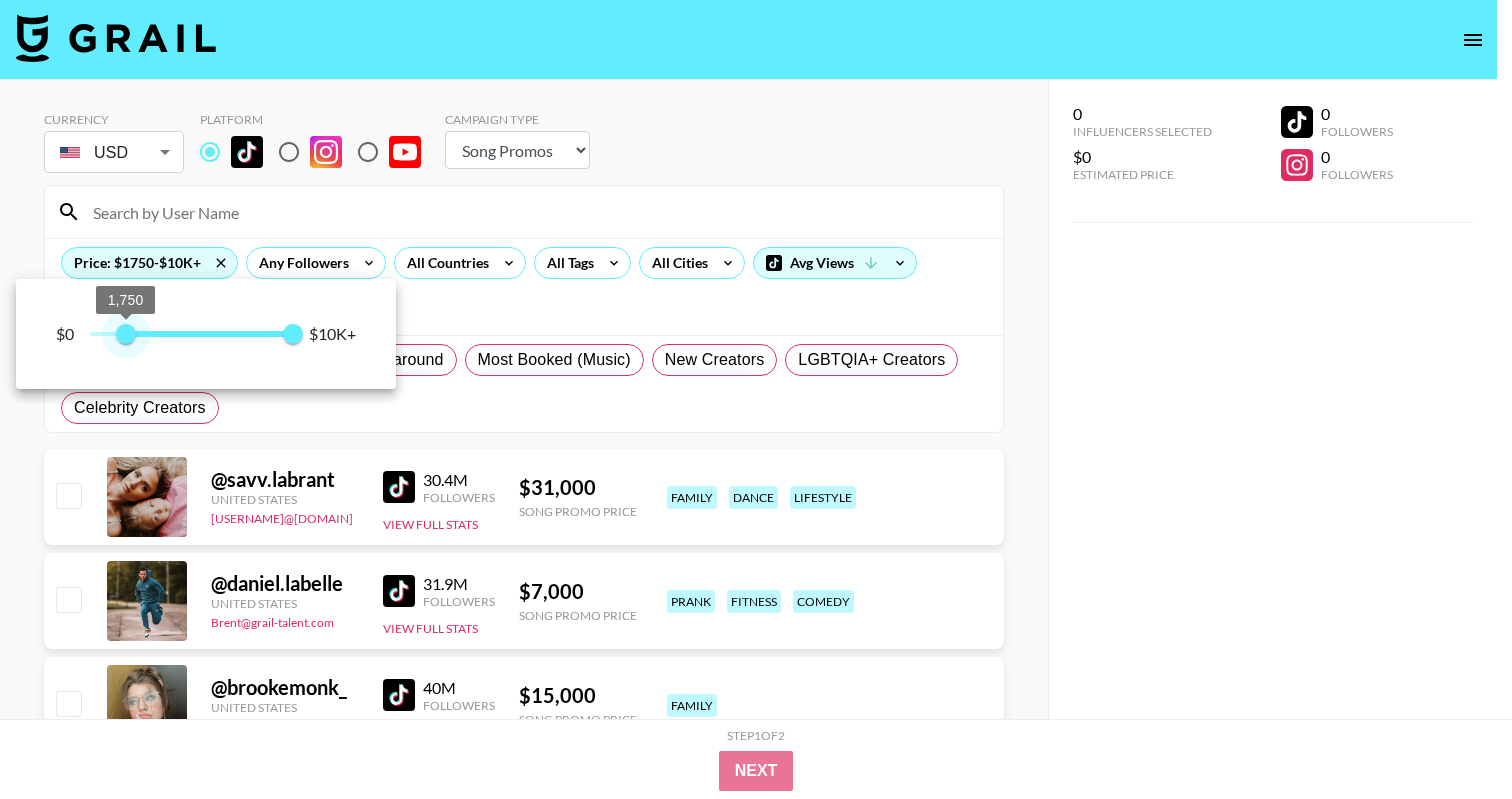 type on "1500" 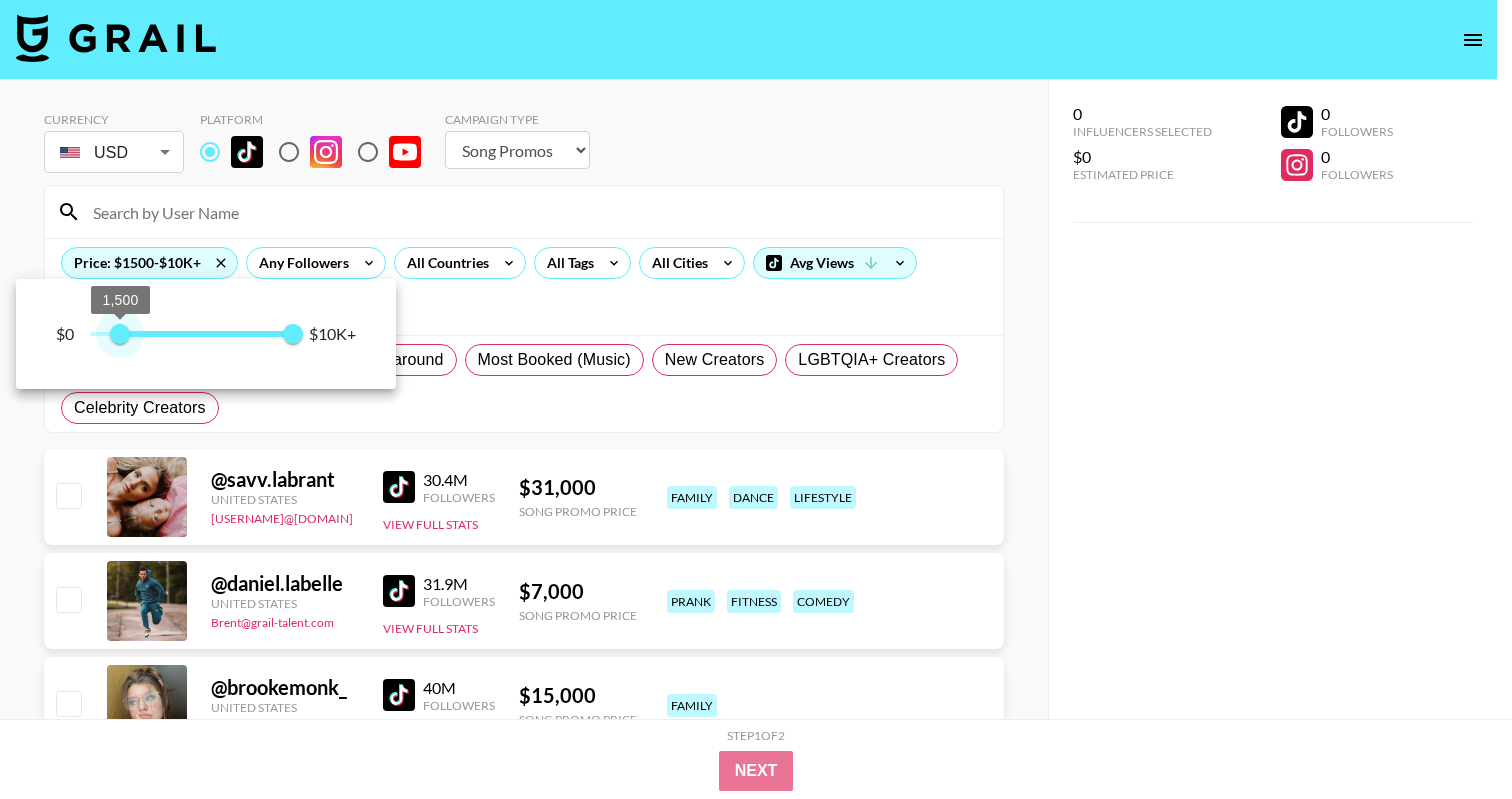 drag, startPoint x: 93, startPoint y: 337, endPoint x: 120, endPoint y: 340, distance: 27.166155 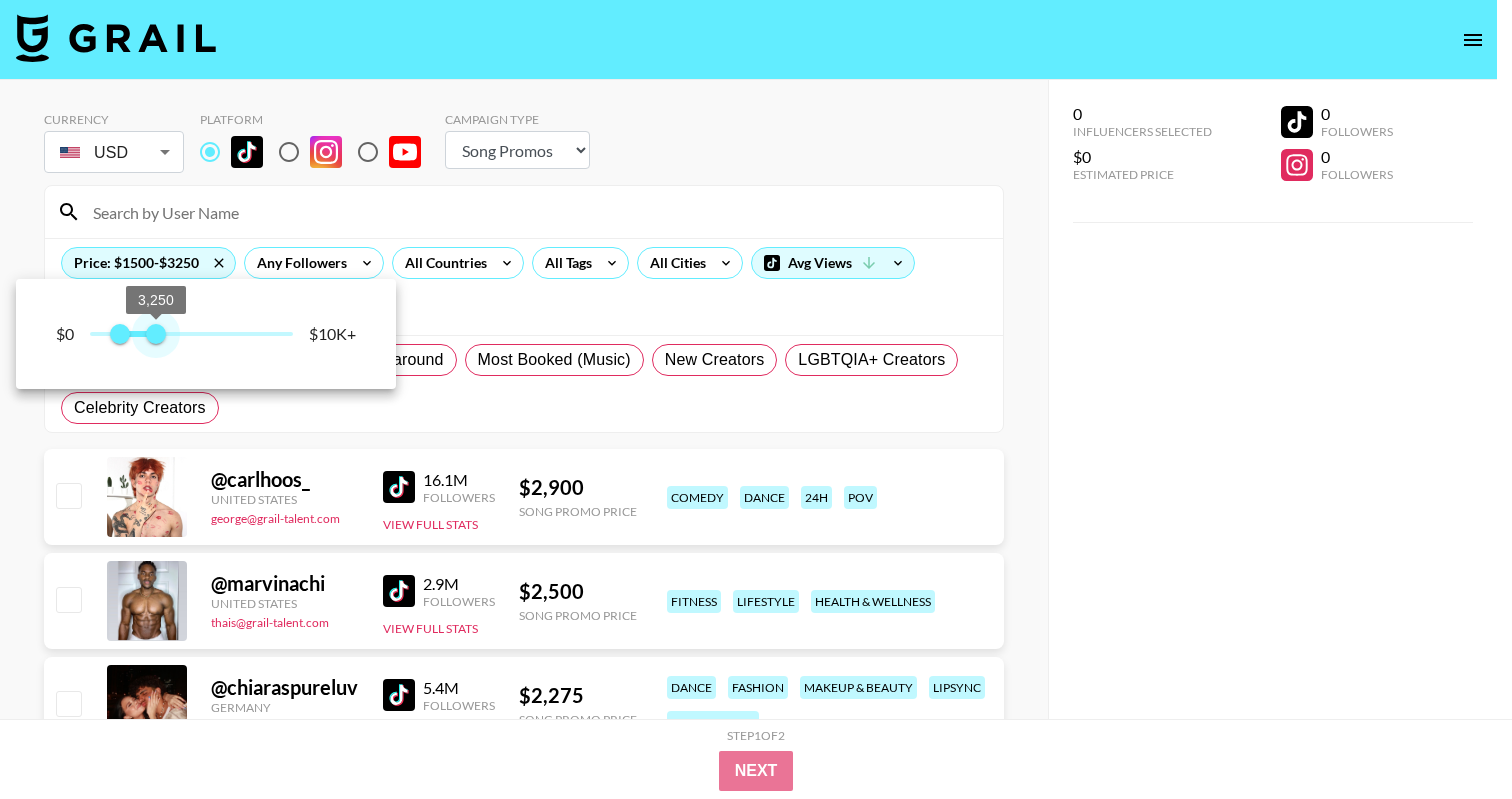 type on "3000" 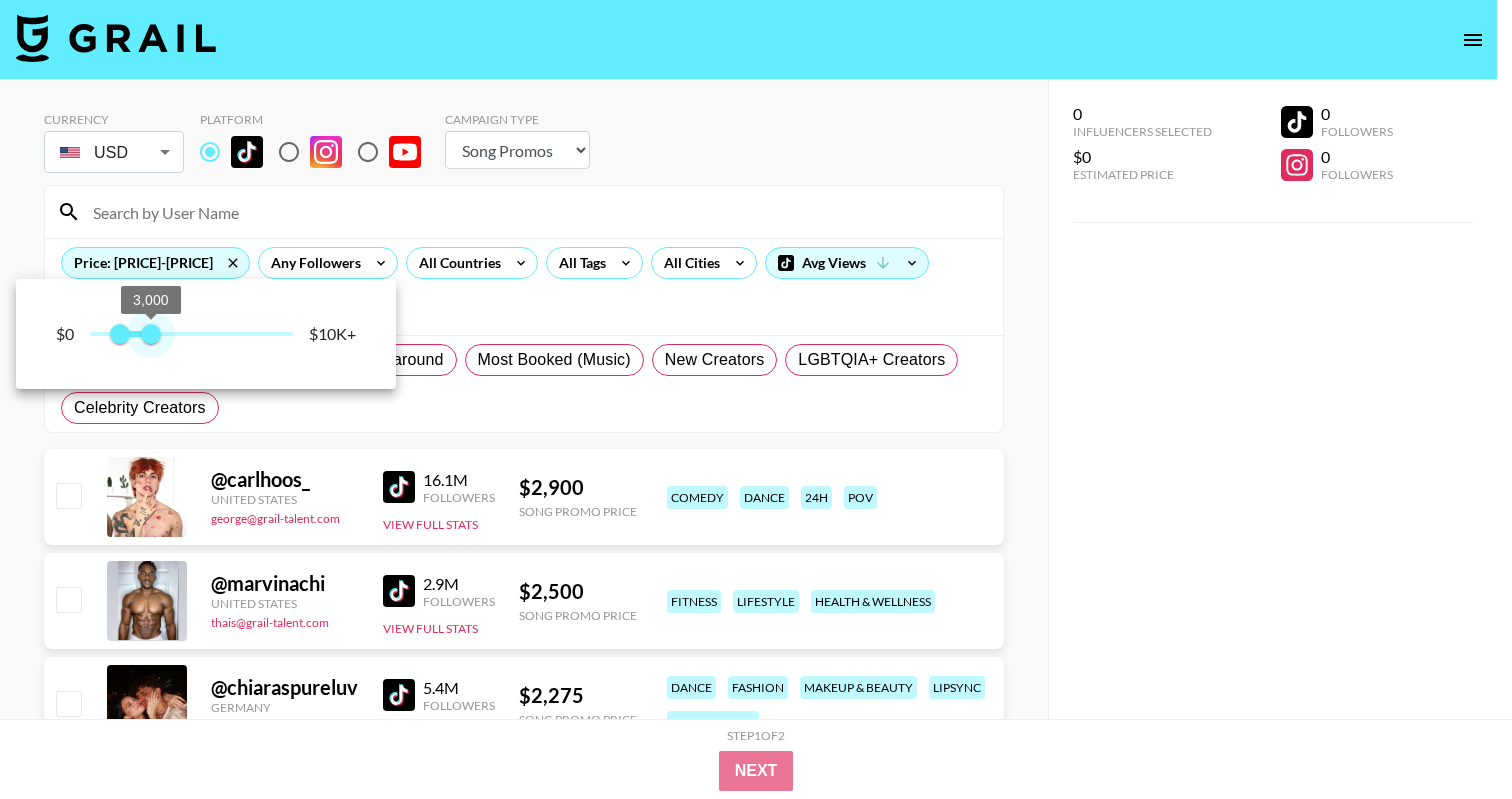 drag, startPoint x: 299, startPoint y: 340, endPoint x: 150, endPoint y: 345, distance: 149.08386 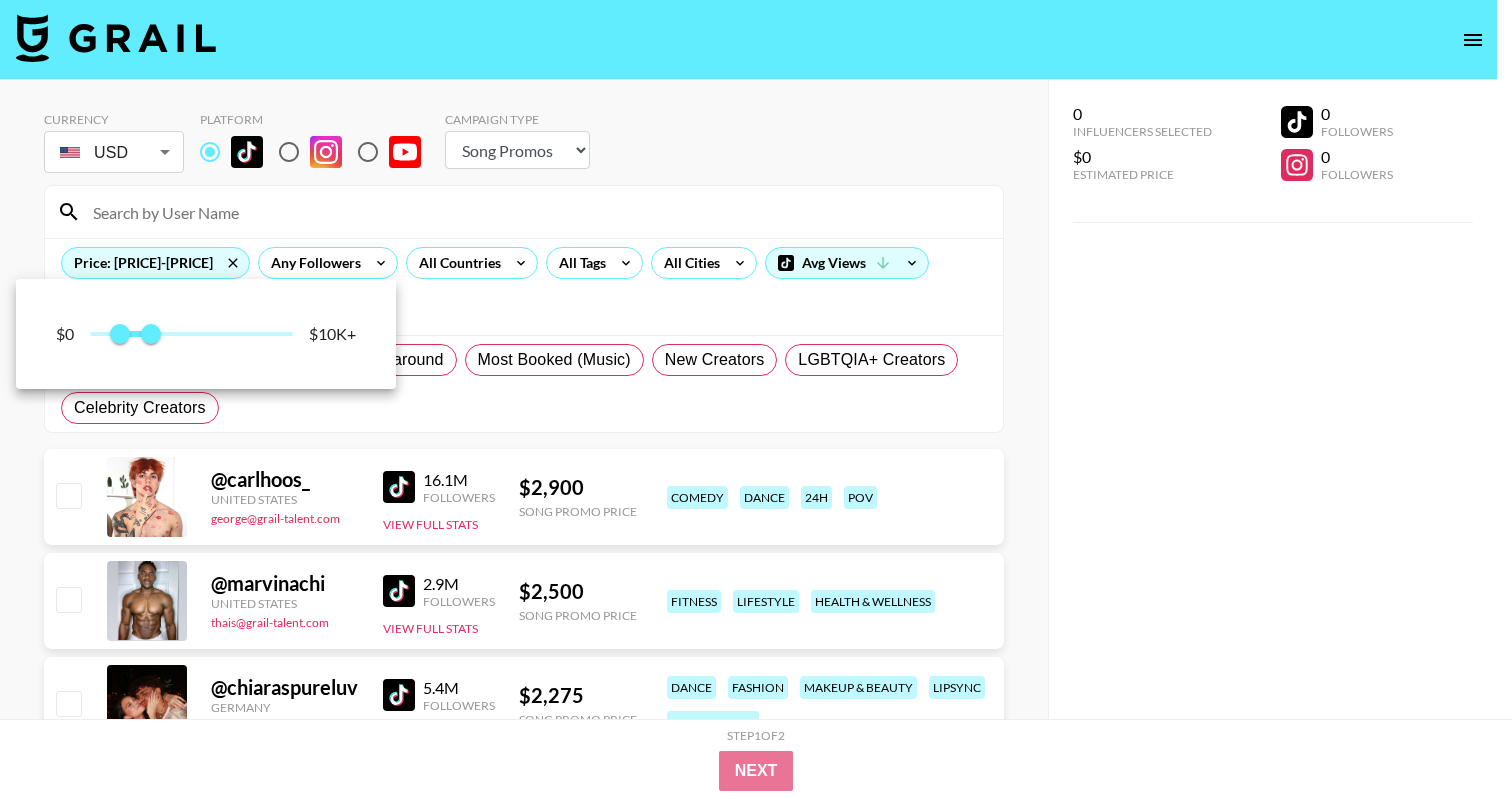click at bounding box center [756, 399] 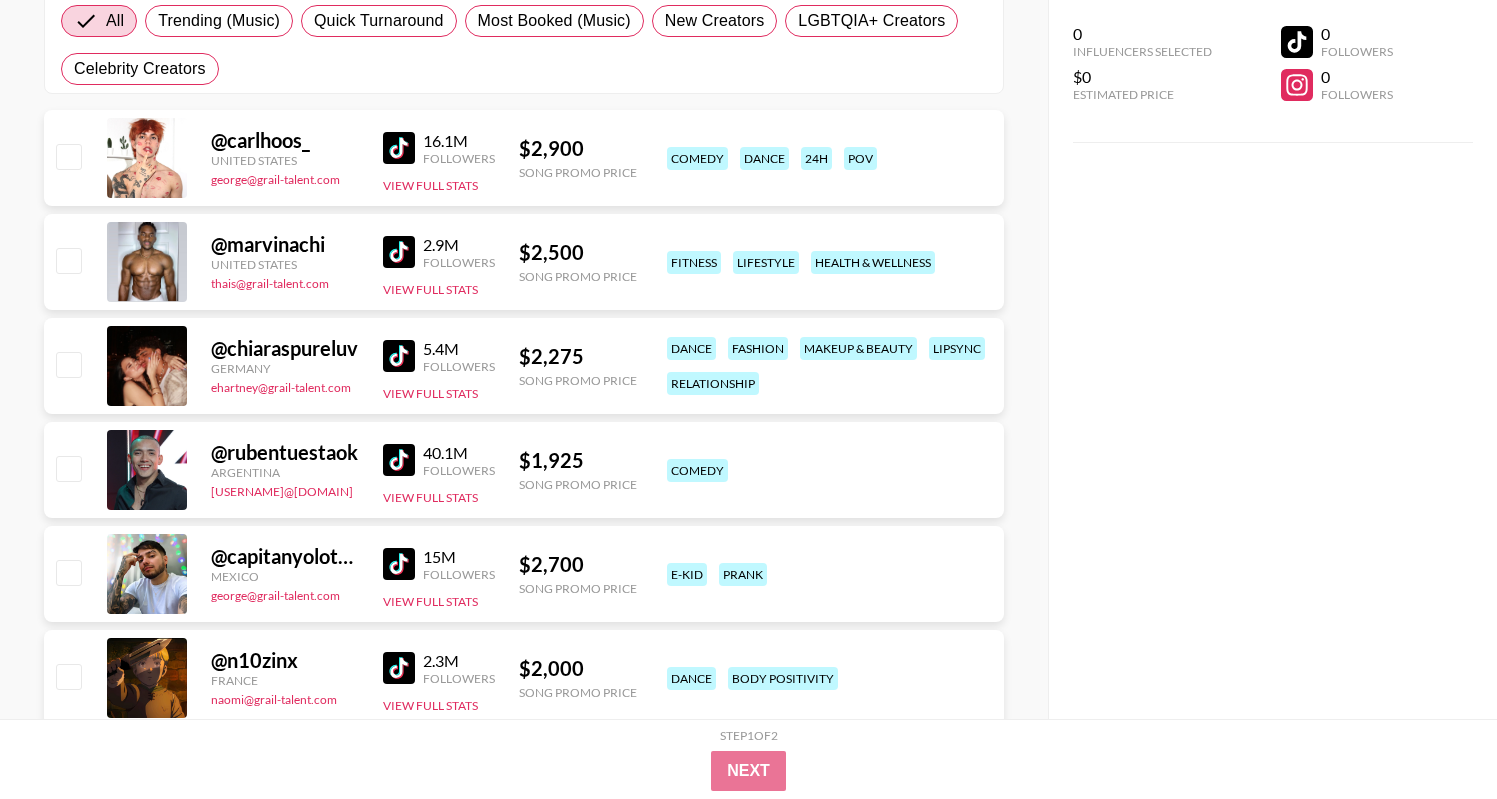 scroll, scrollTop: 336, scrollLeft: 0, axis: vertical 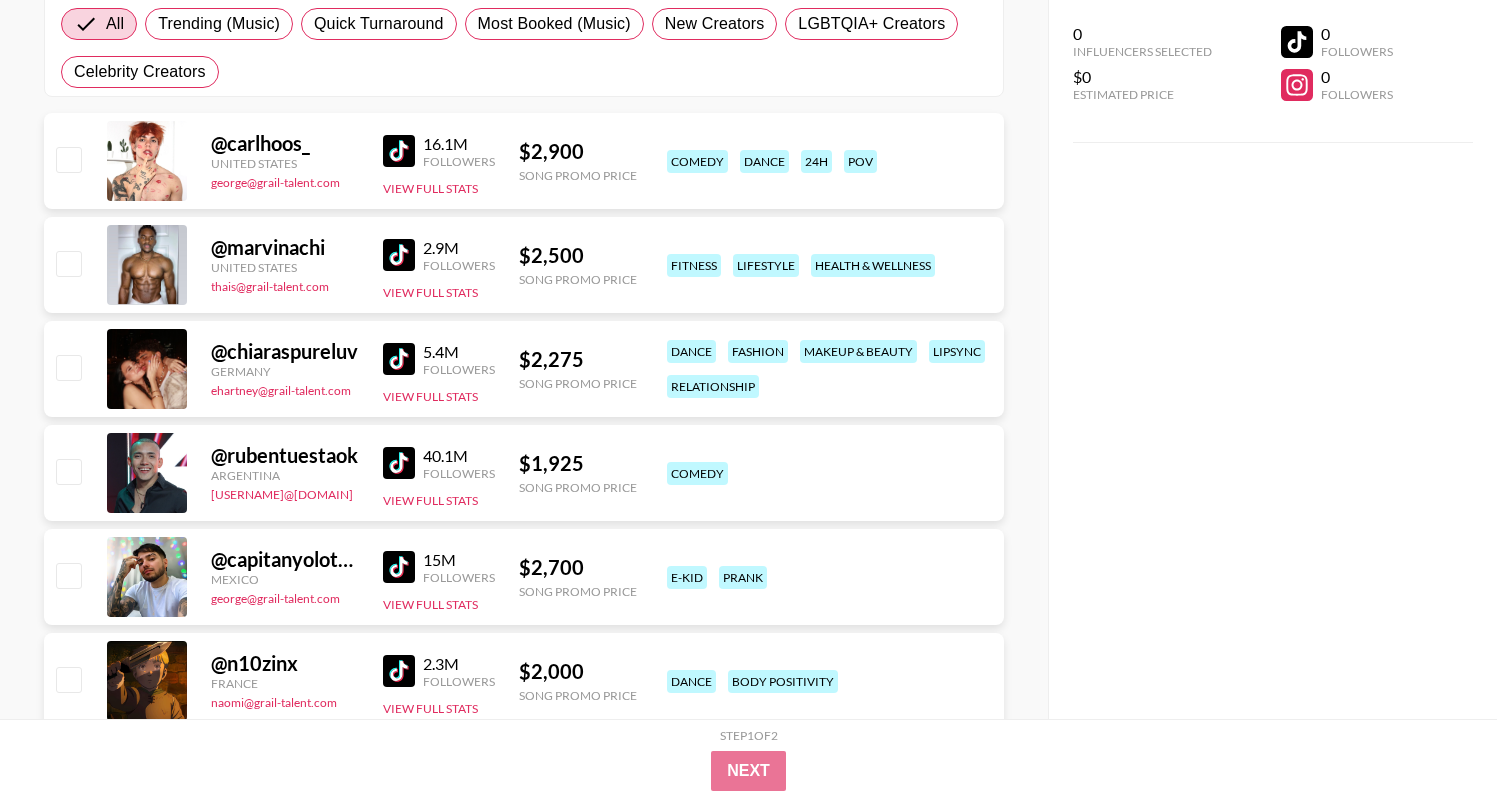 click at bounding box center (399, 359) 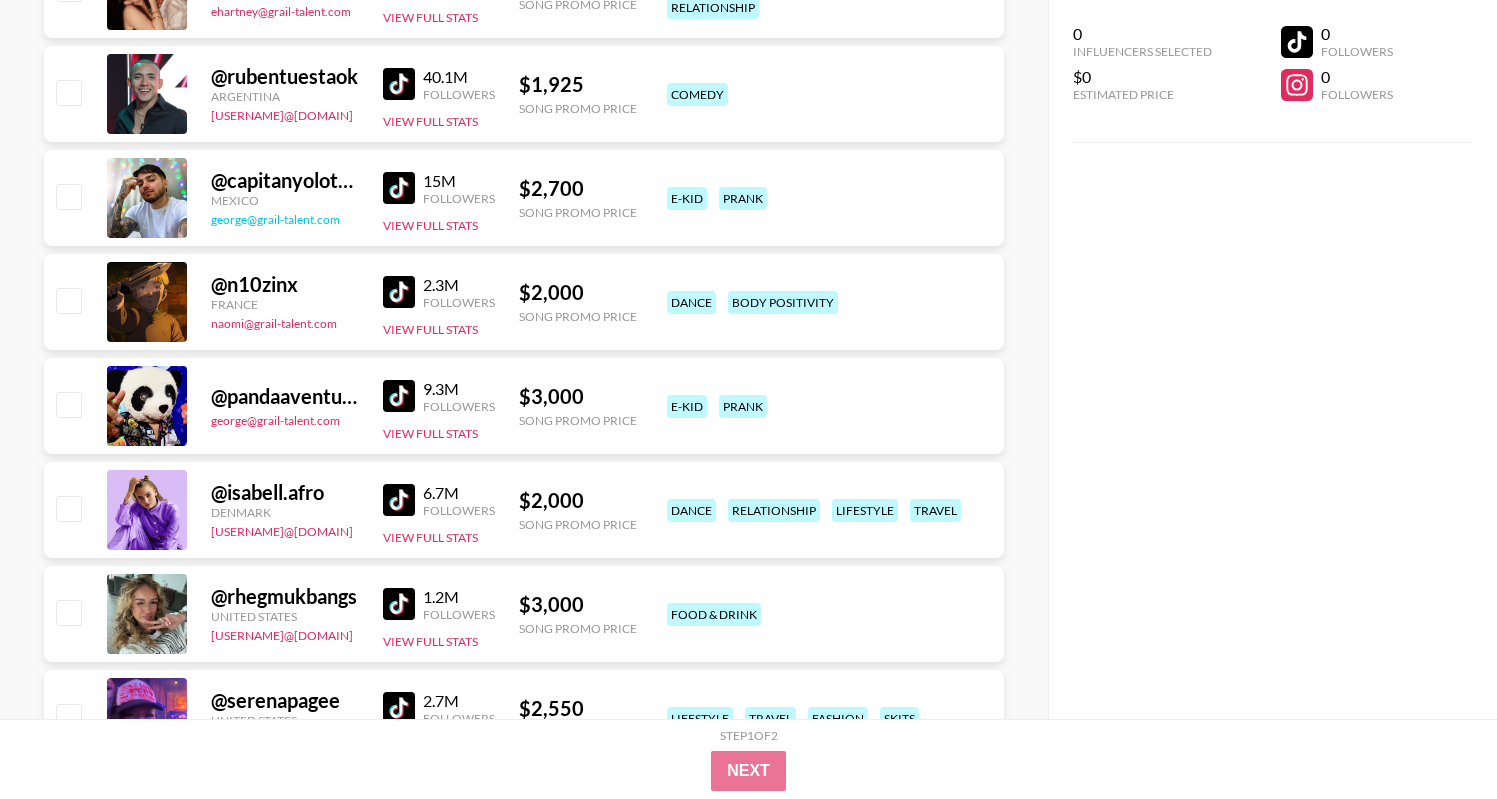 scroll, scrollTop: 711, scrollLeft: 0, axis: vertical 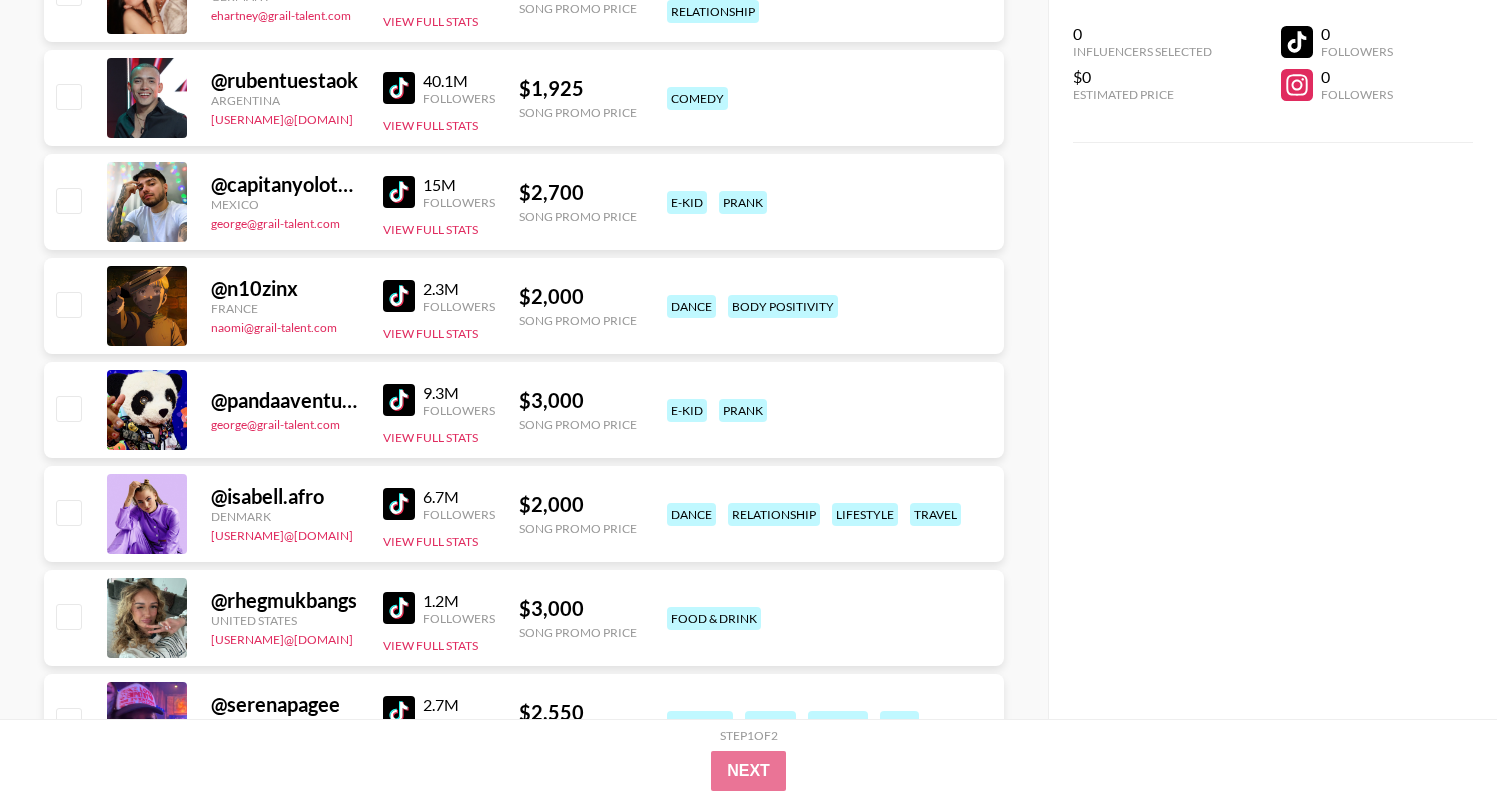 click at bounding box center [399, 608] 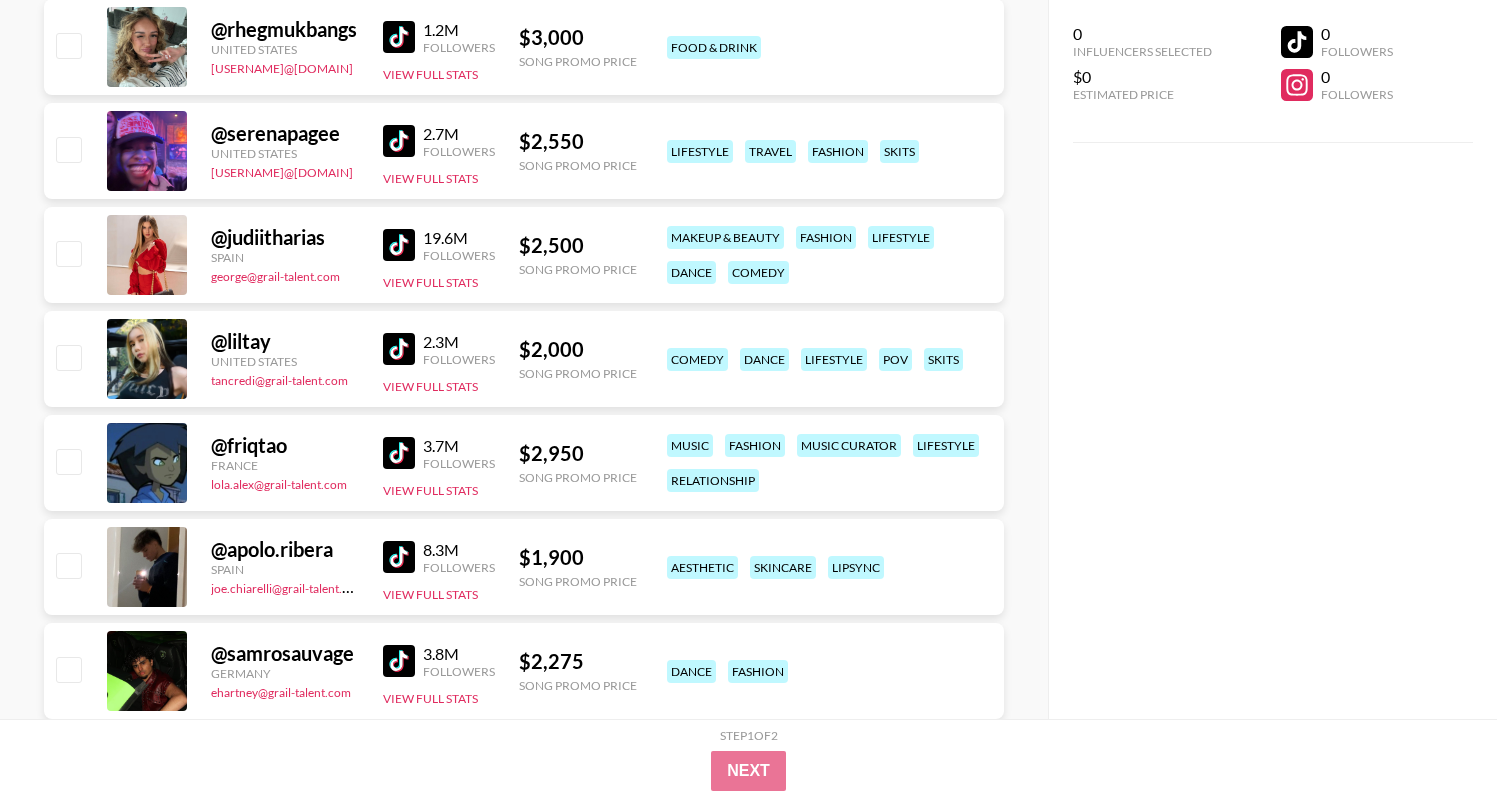 scroll, scrollTop: 1332, scrollLeft: 0, axis: vertical 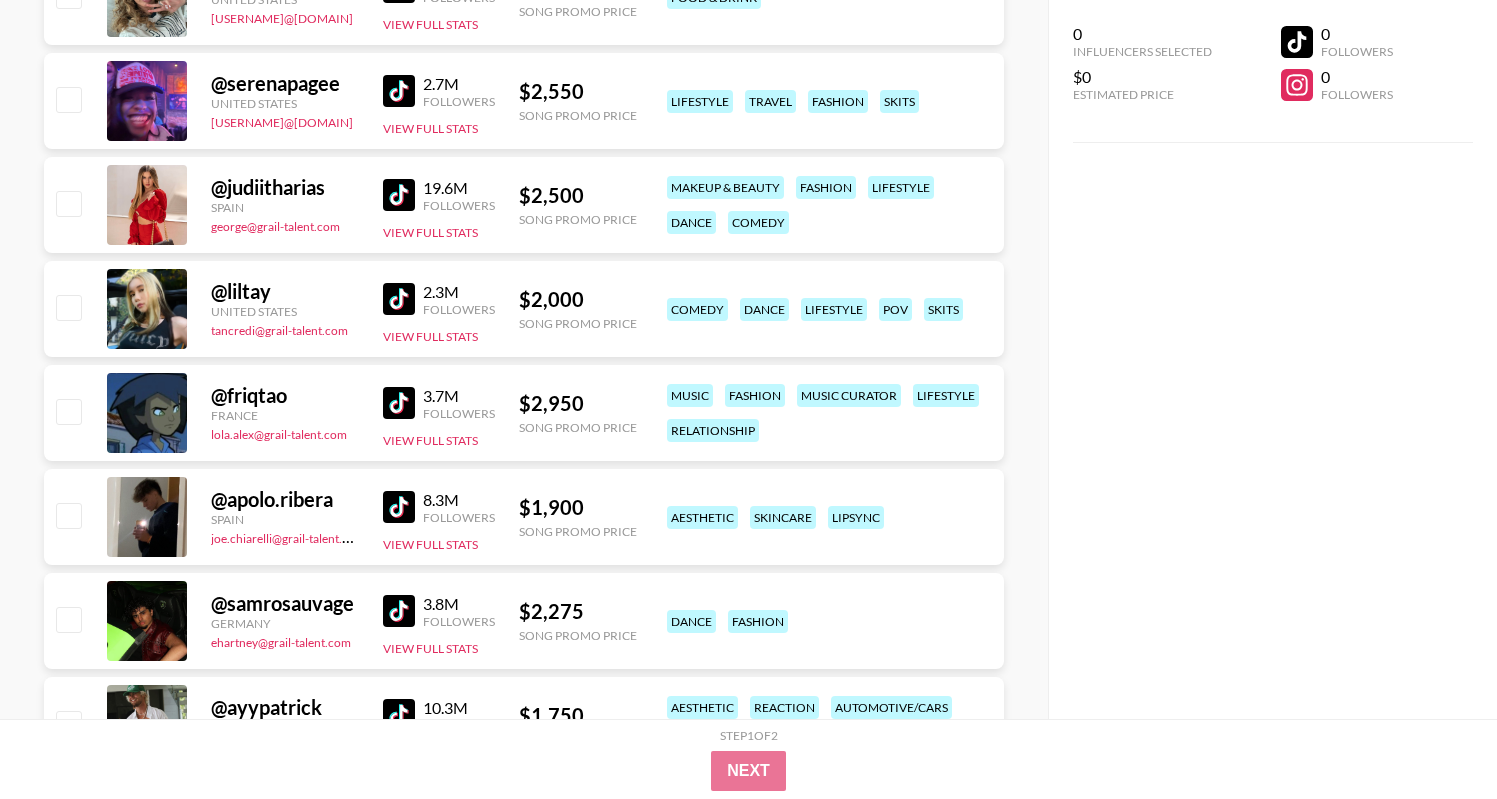 click at bounding box center [399, 299] 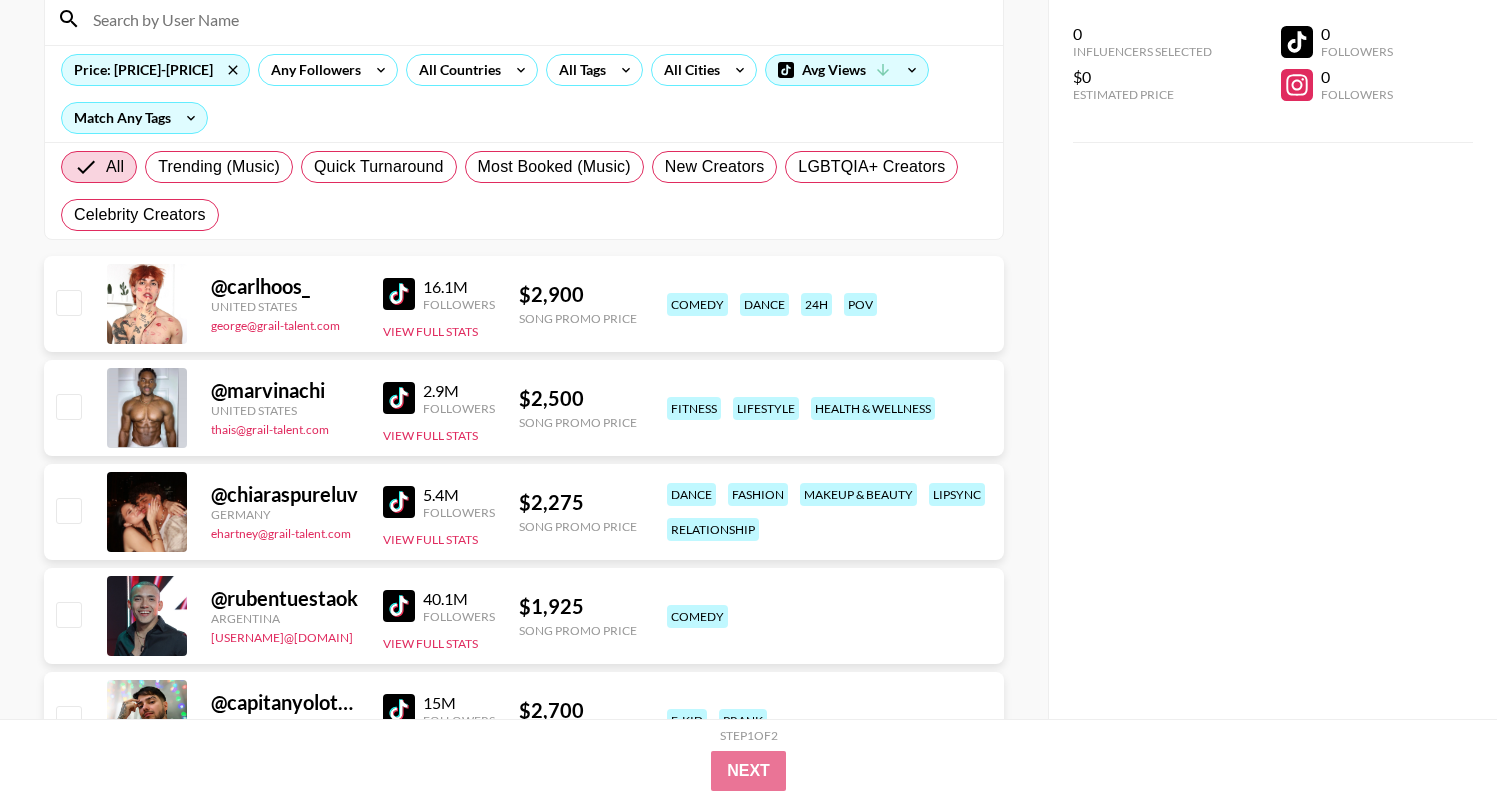 scroll, scrollTop: 0, scrollLeft: 0, axis: both 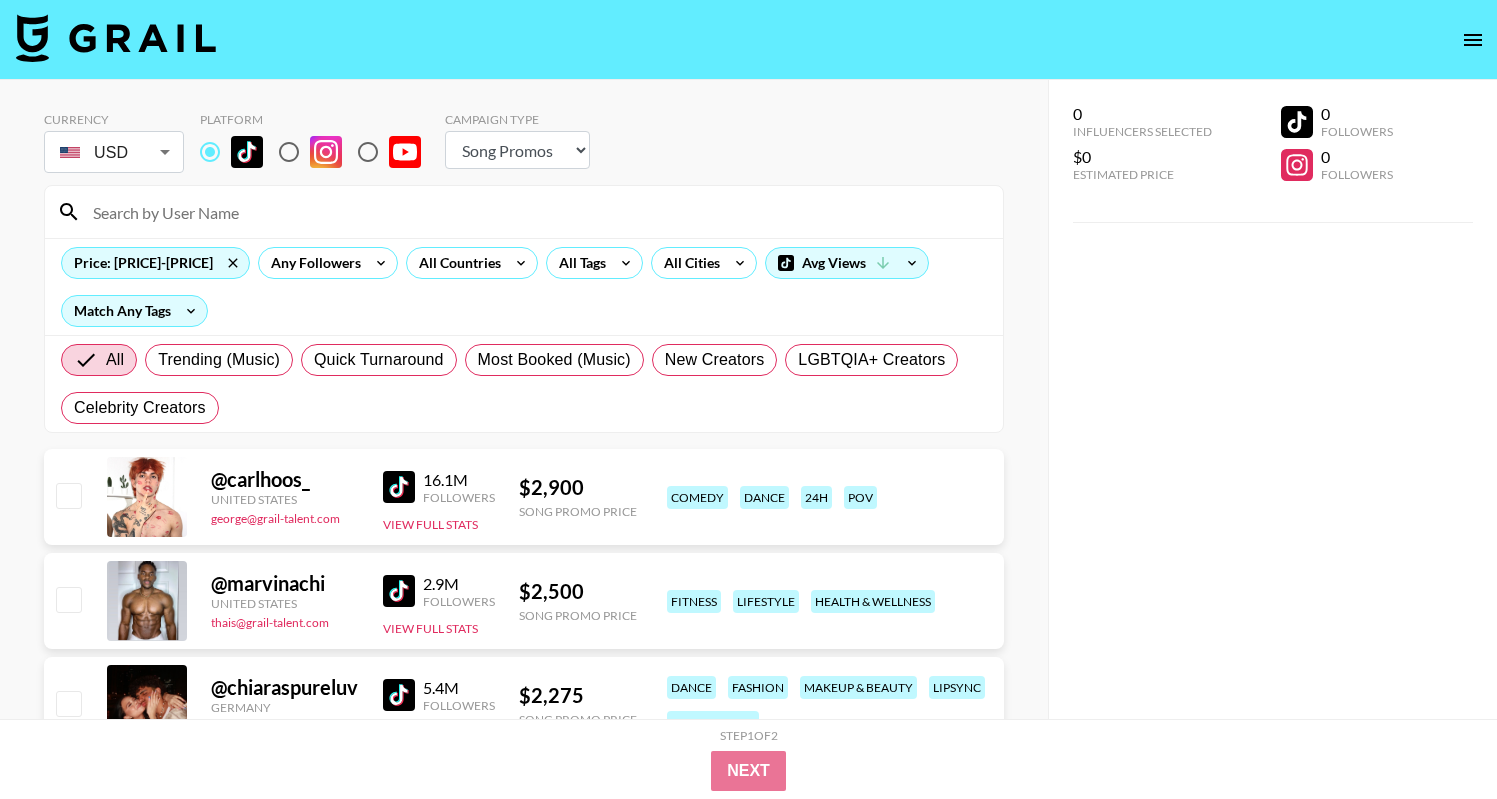 click at bounding box center (536, 212) 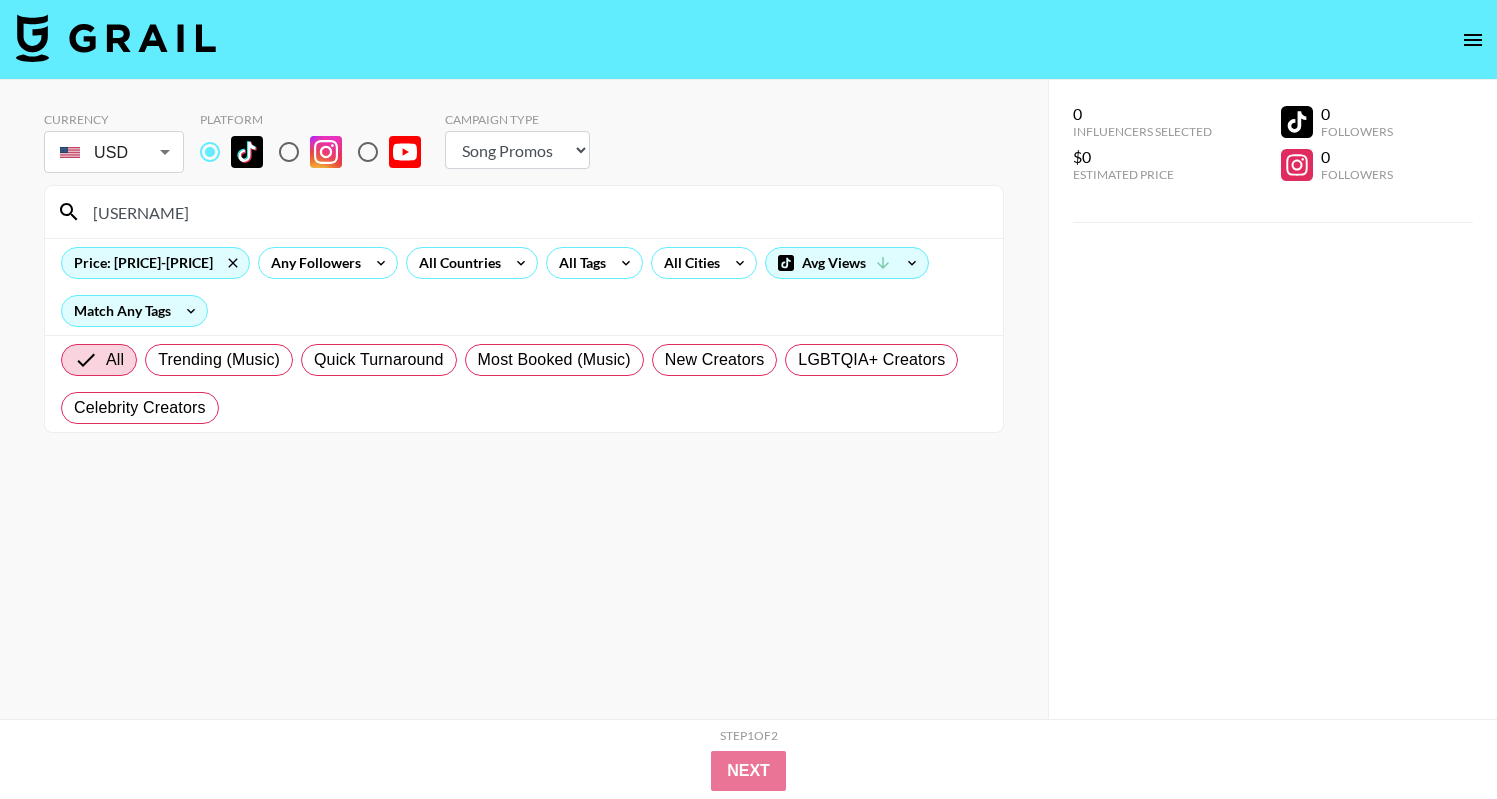 click on "[USERNAME]" at bounding box center (536, 212) 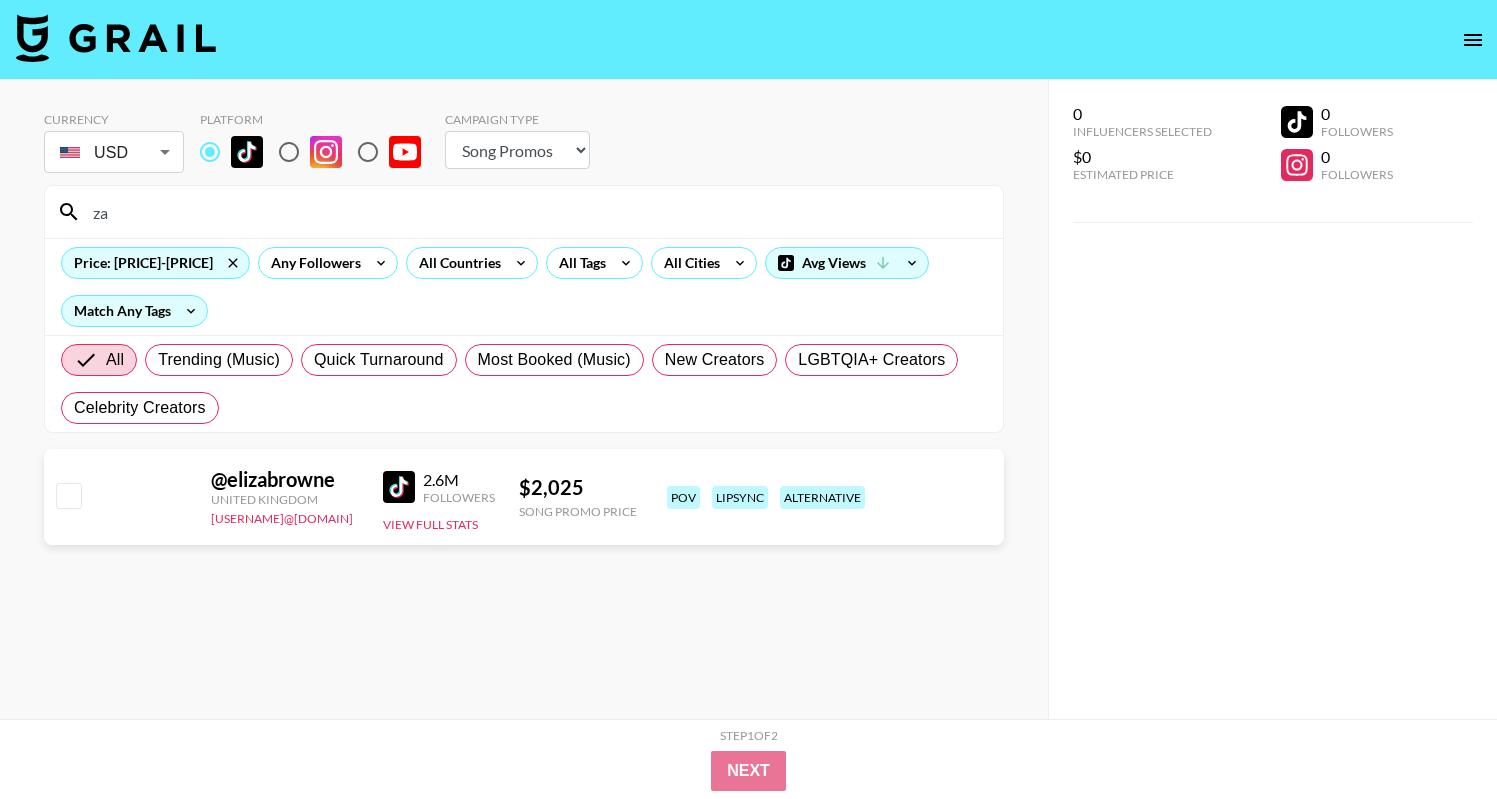 type on "z" 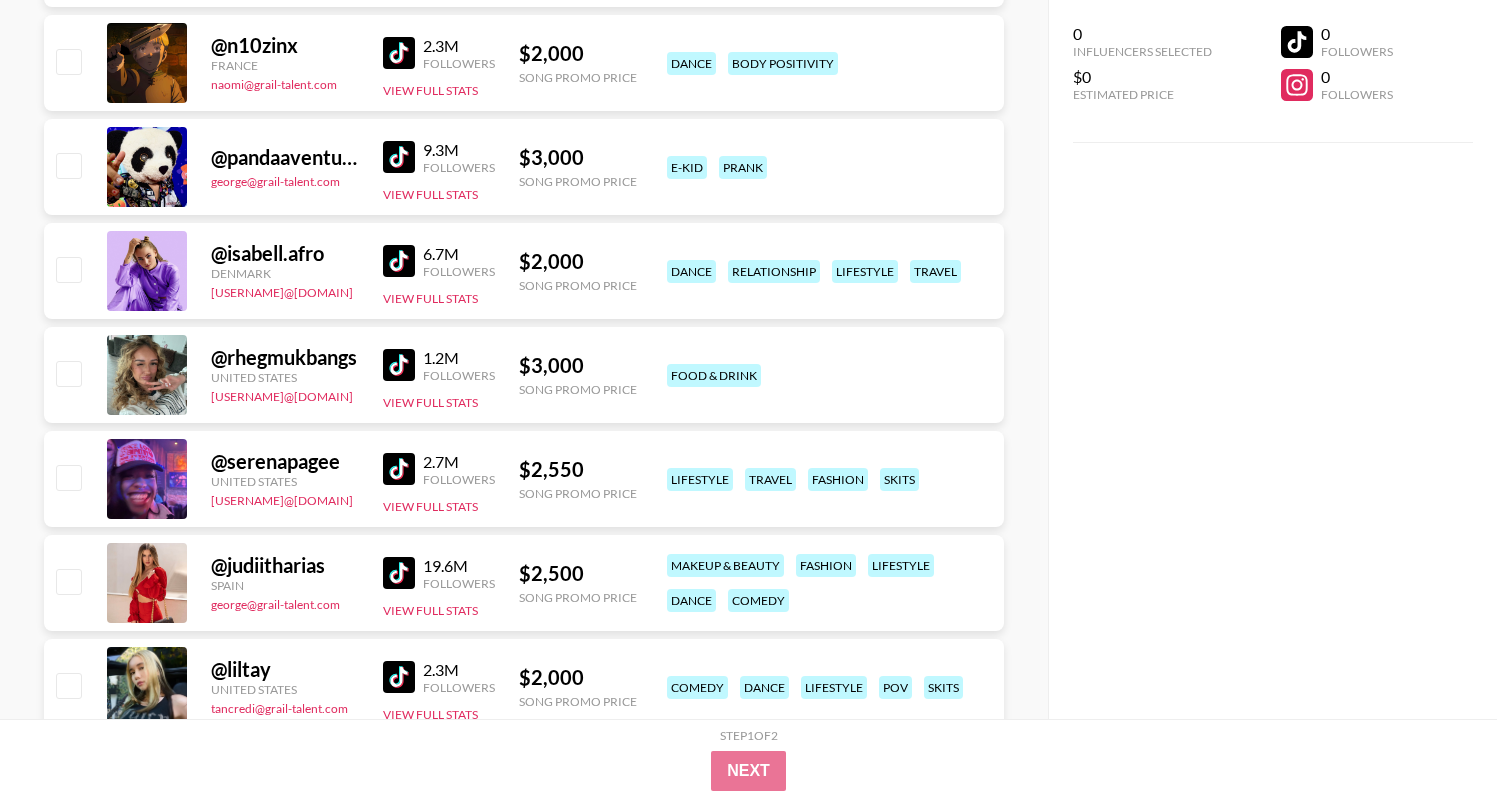 scroll, scrollTop: 955, scrollLeft: 0, axis: vertical 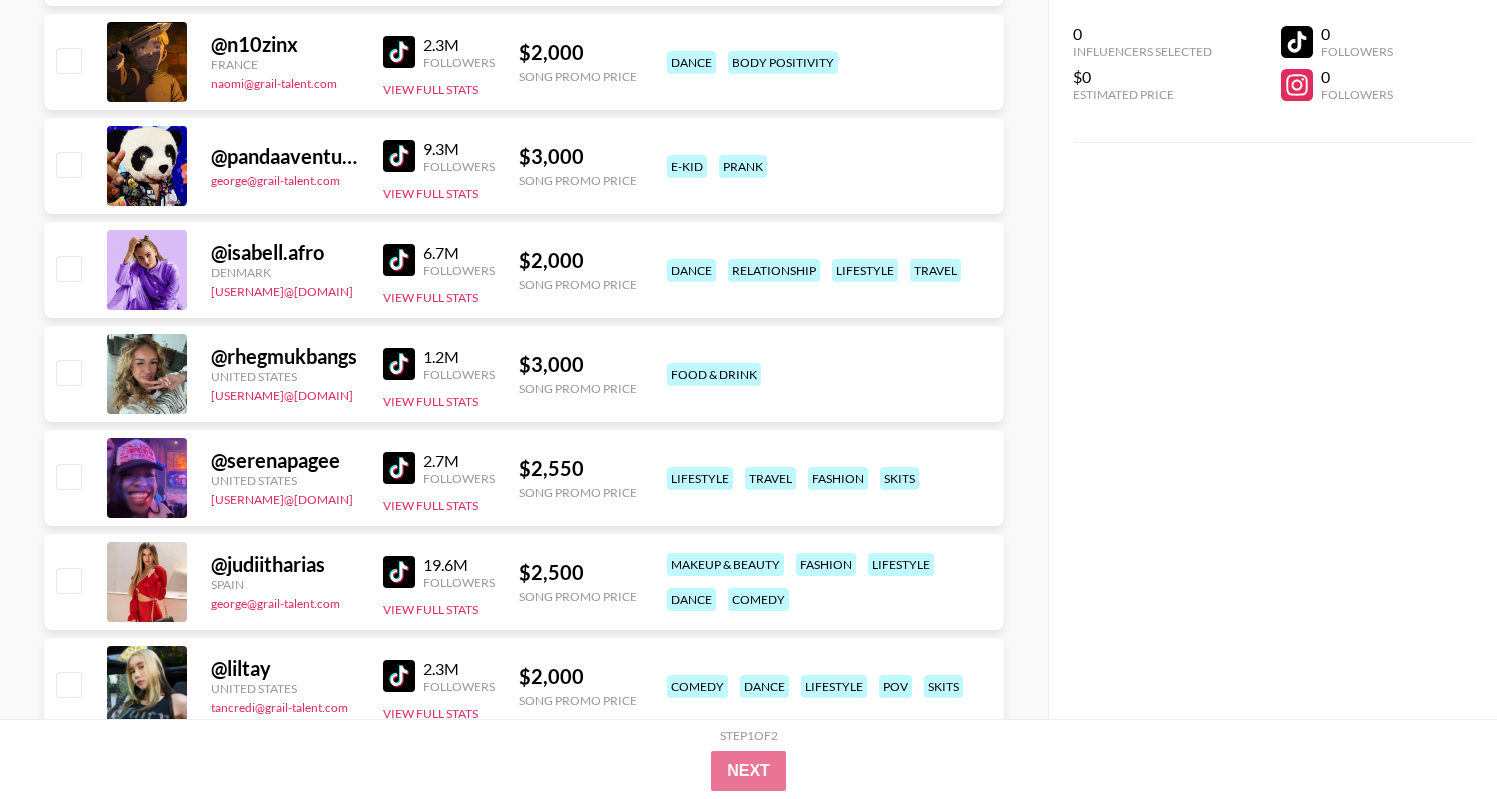 type 